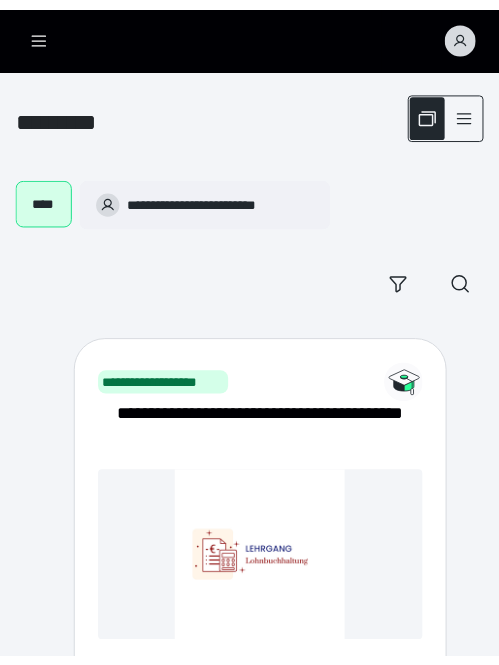 scroll, scrollTop: 0, scrollLeft: 0, axis: both 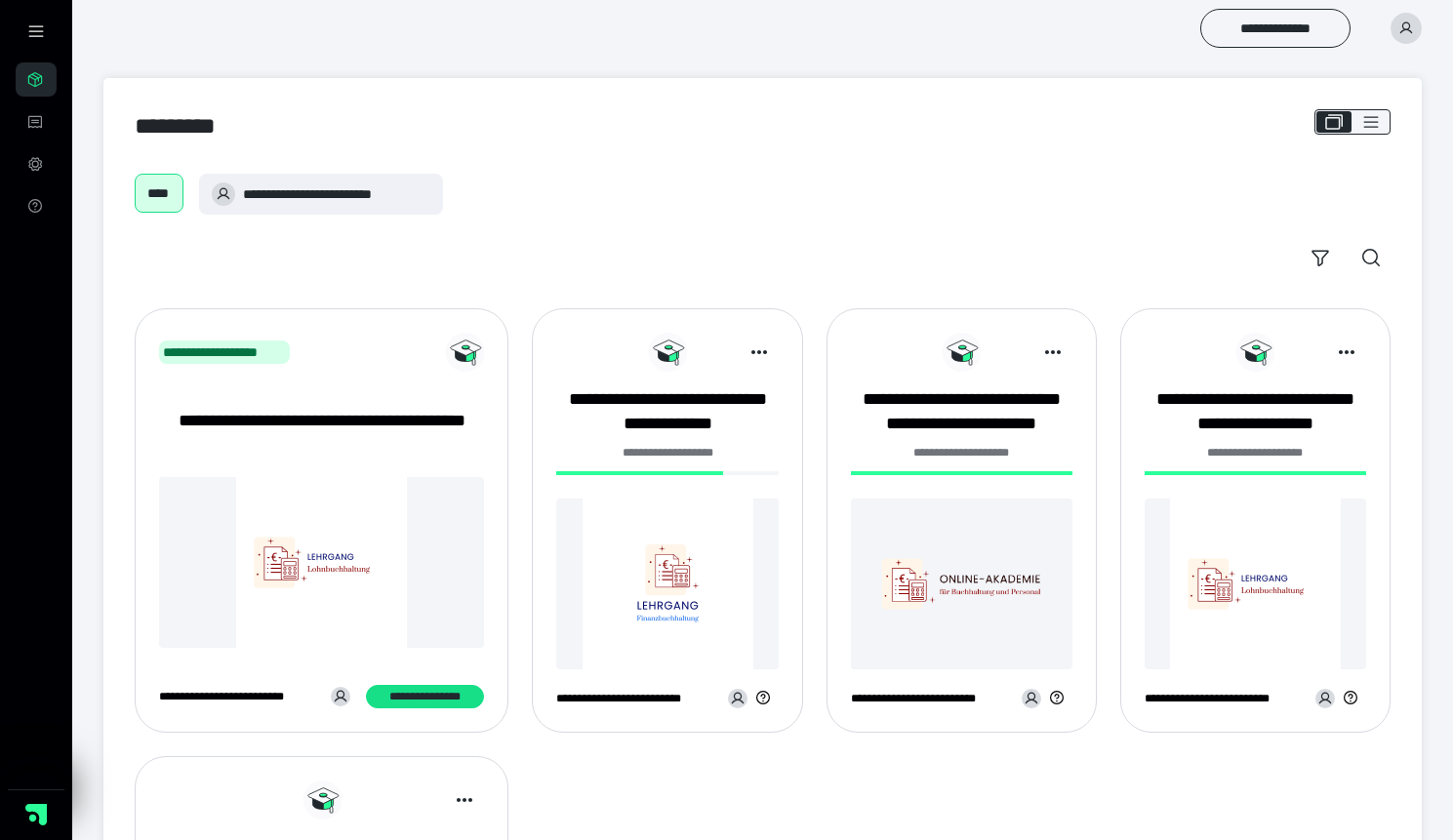 click at bounding box center [666, 583] 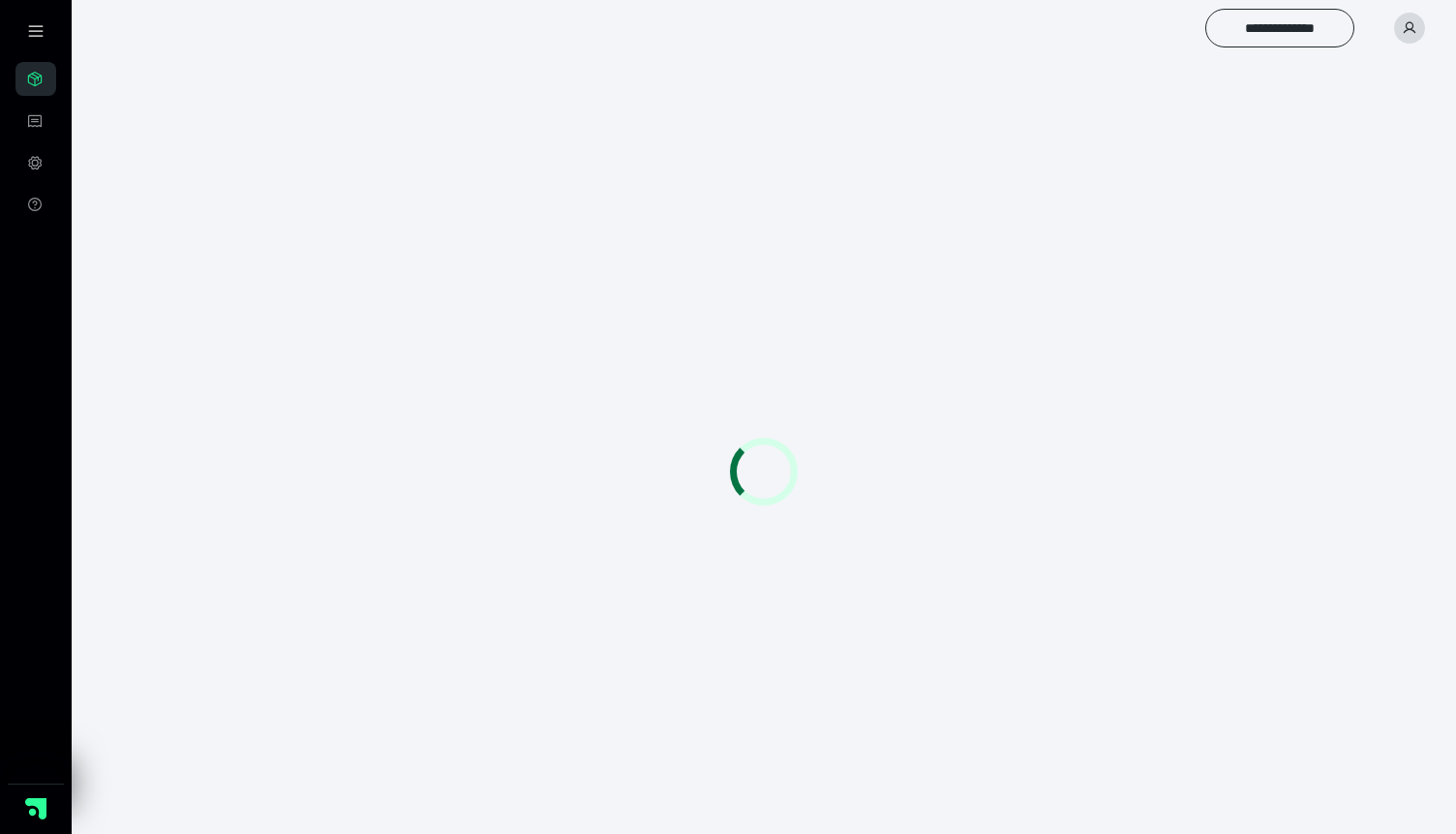 scroll, scrollTop: 0, scrollLeft: 0, axis: both 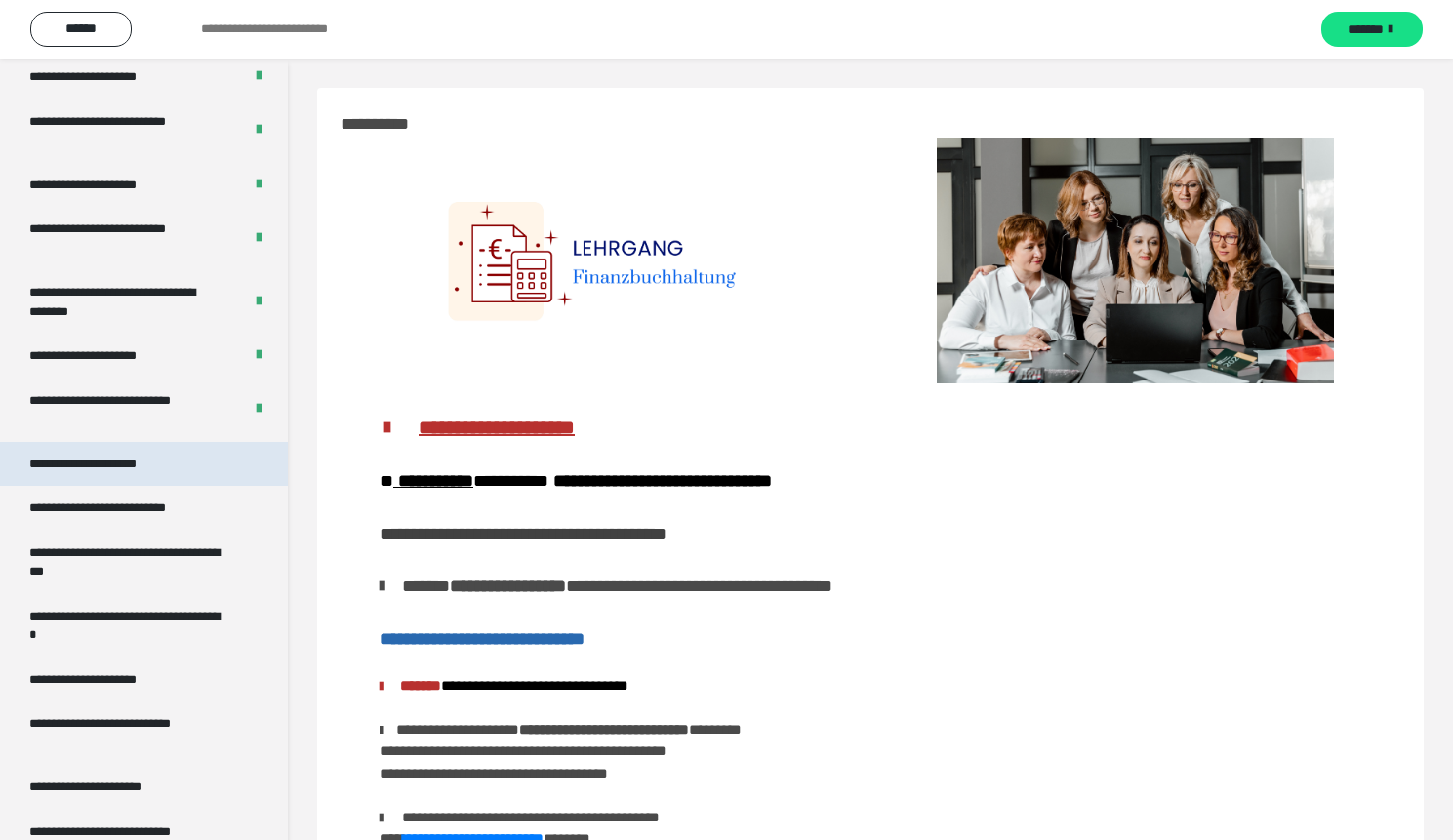 click on "**********" at bounding box center [105, 464] 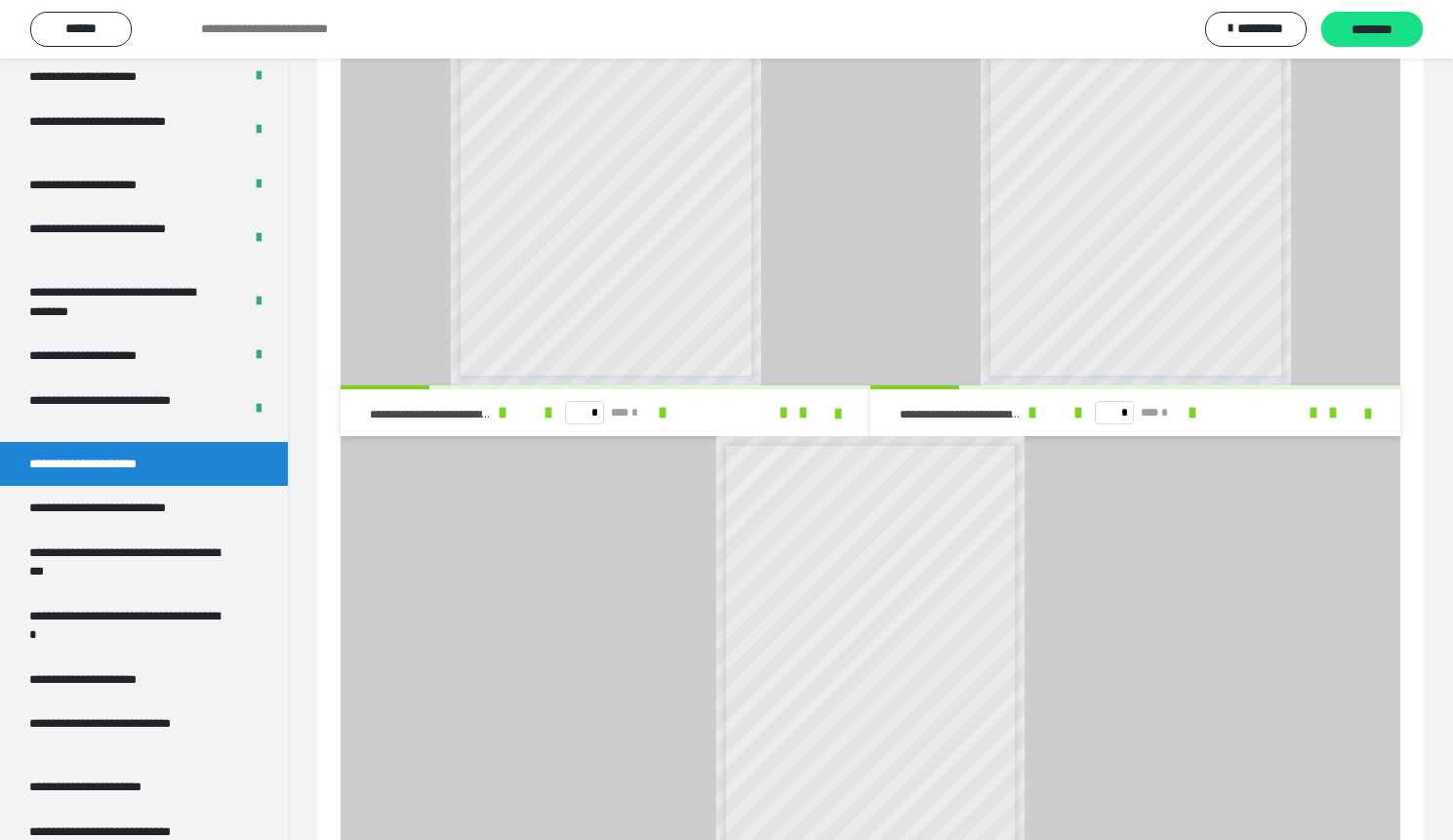 scroll, scrollTop: 1063, scrollLeft: 0, axis: vertical 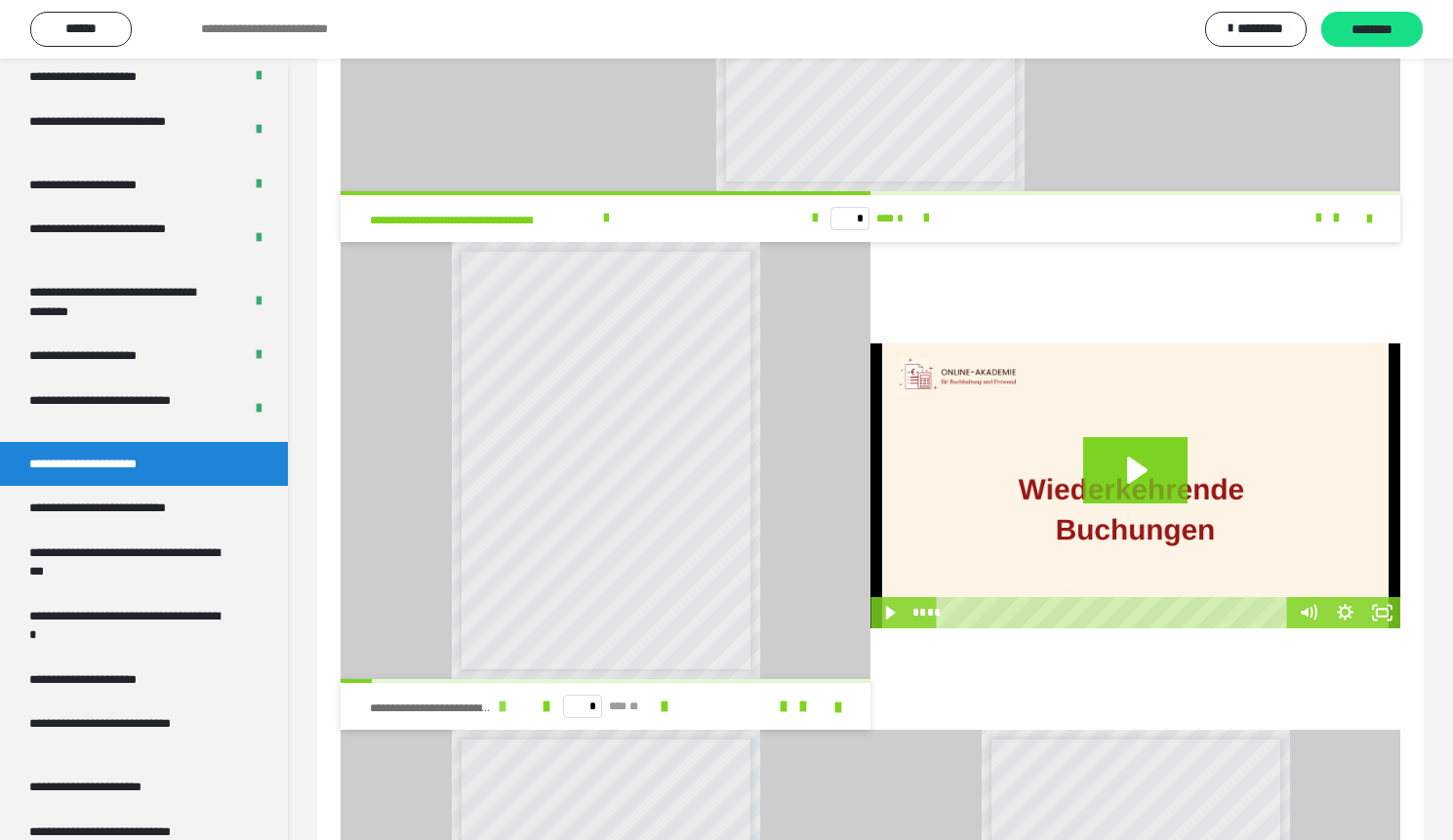 click at bounding box center [503, 706] 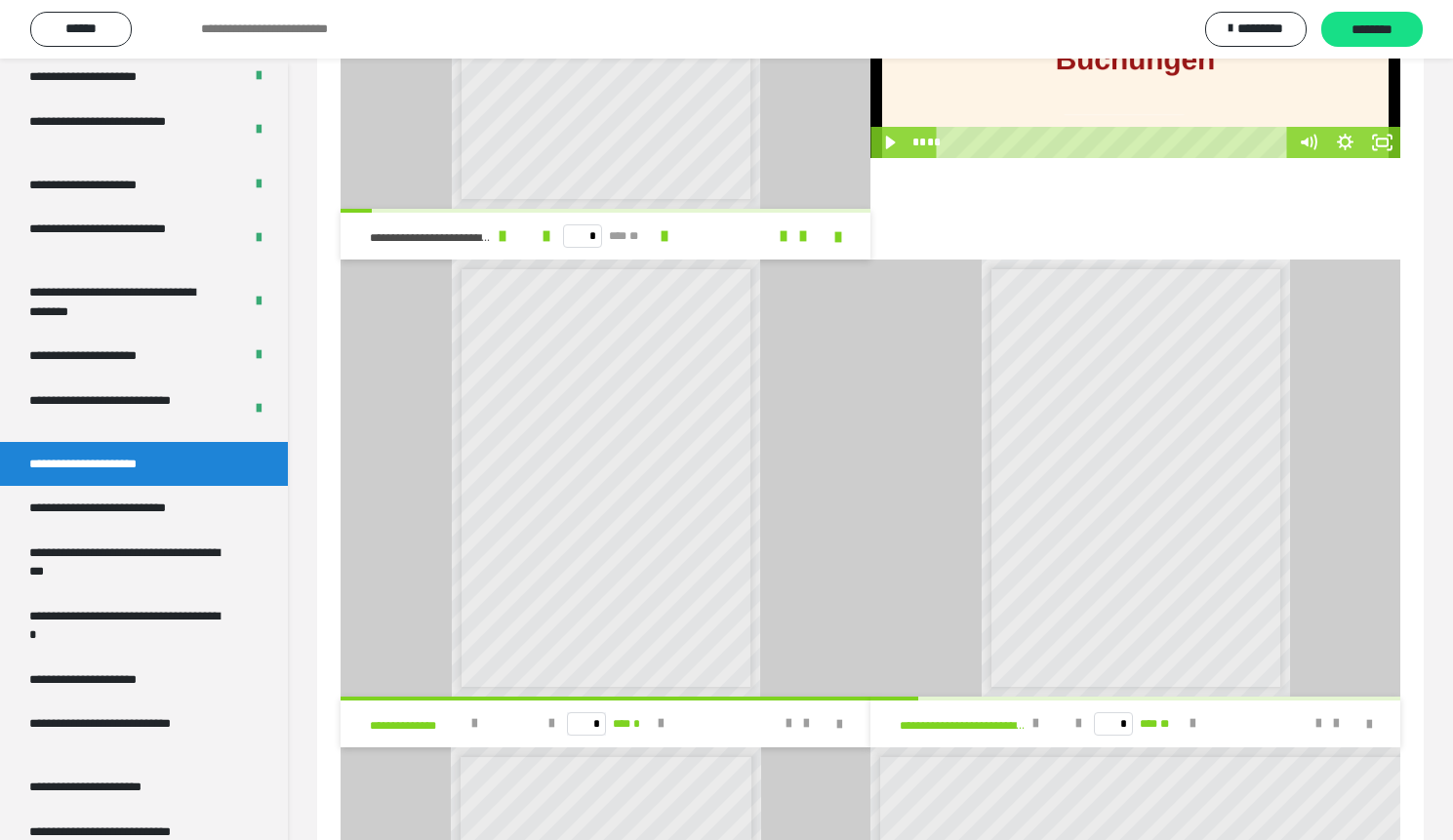 scroll, scrollTop: 2057, scrollLeft: 0, axis: vertical 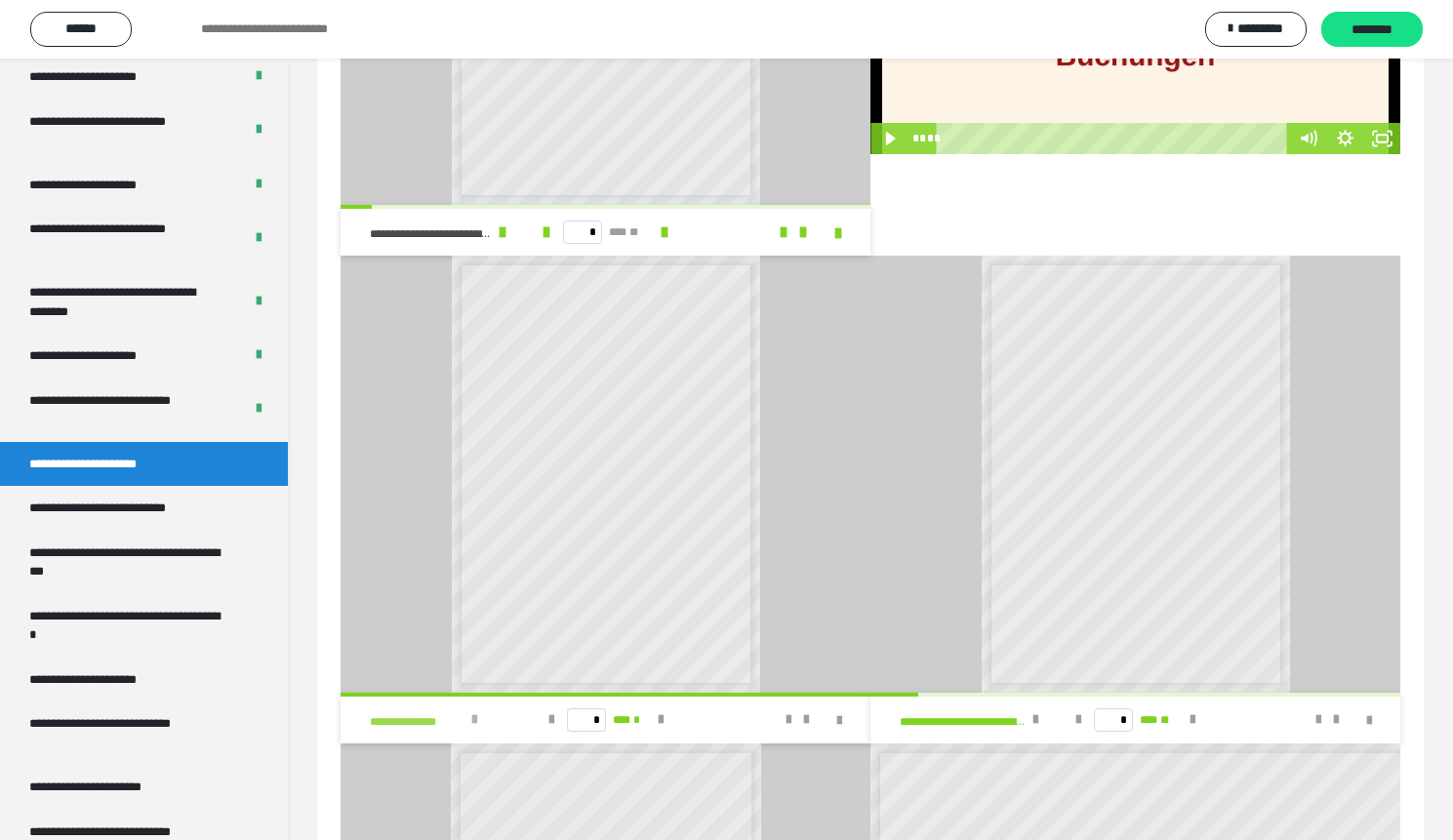 click at bounding box center (474, 720) 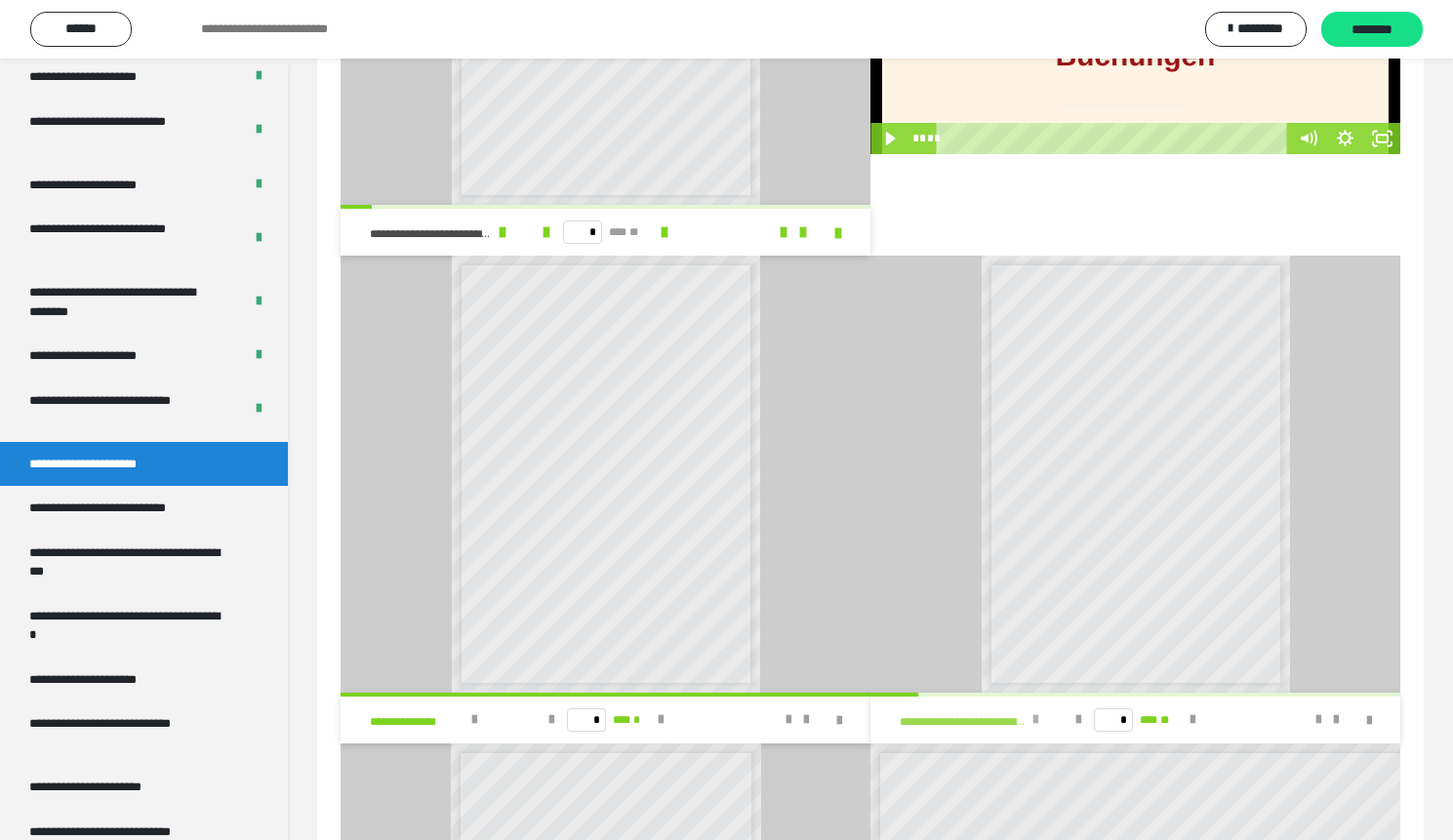 click at bounding box center (1035, 720) 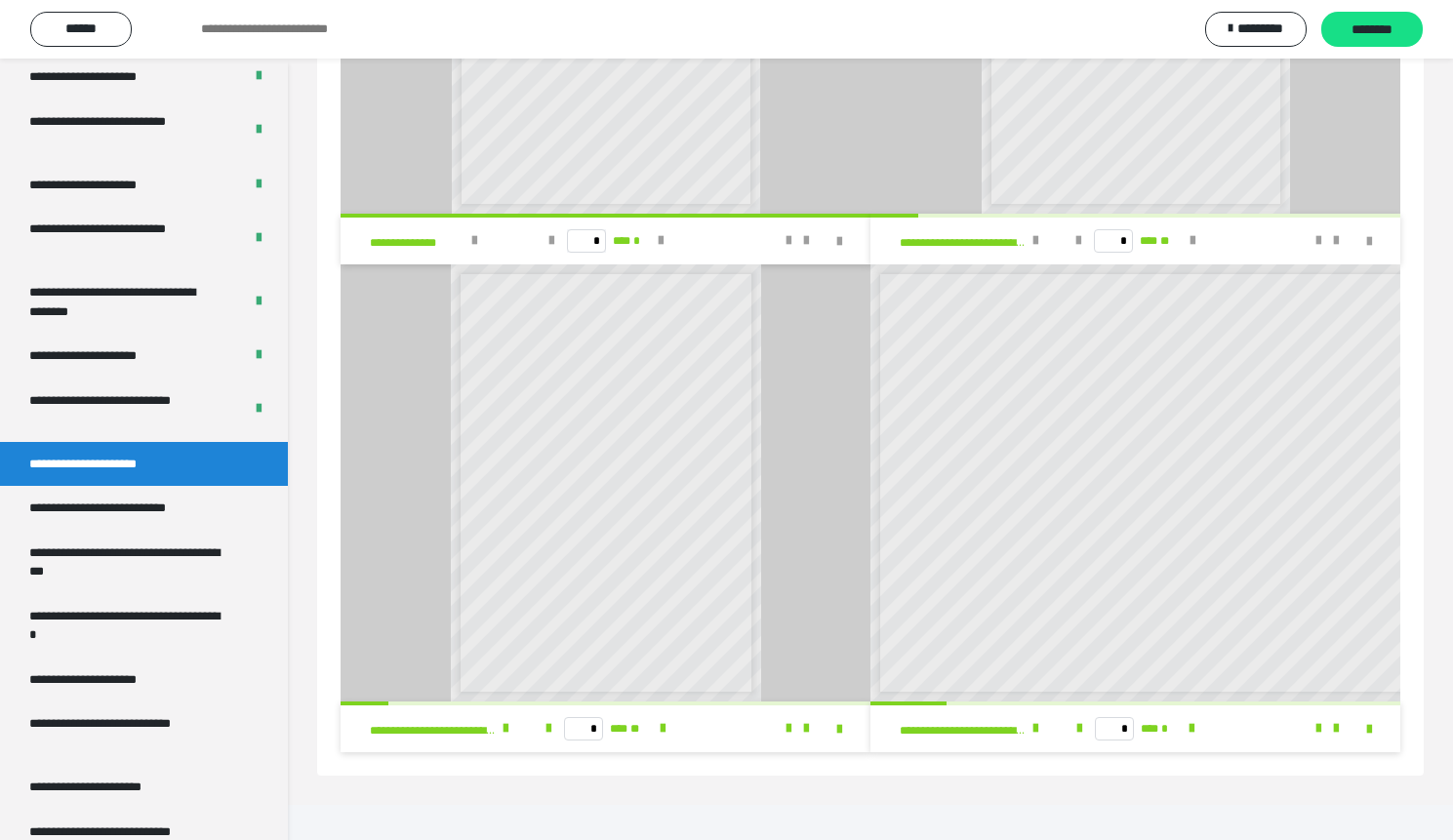 scroll, scrollTop: 2121, scrollLeft: 0, axis: vertical 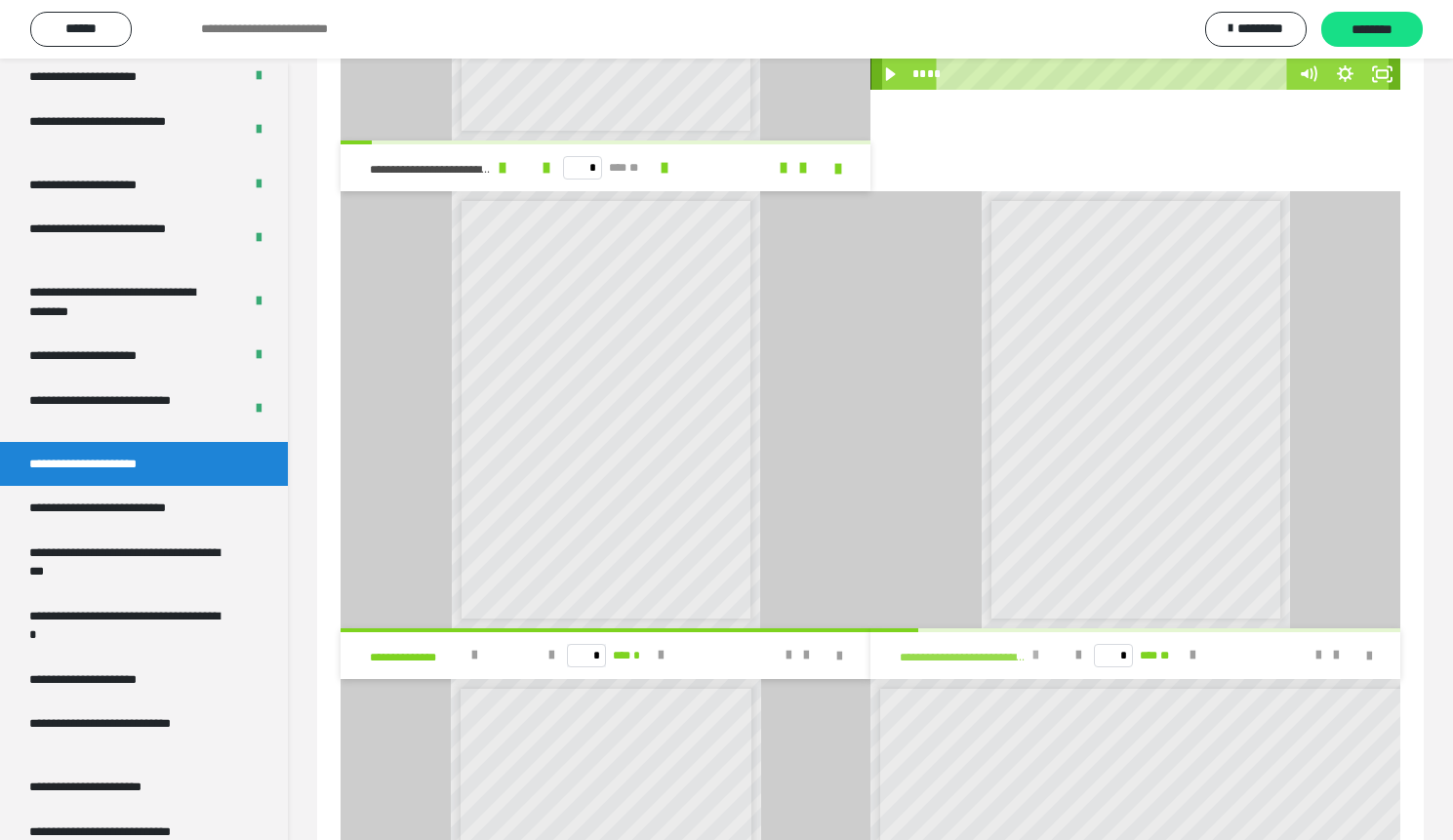 click at bounding box center (1035, 656) 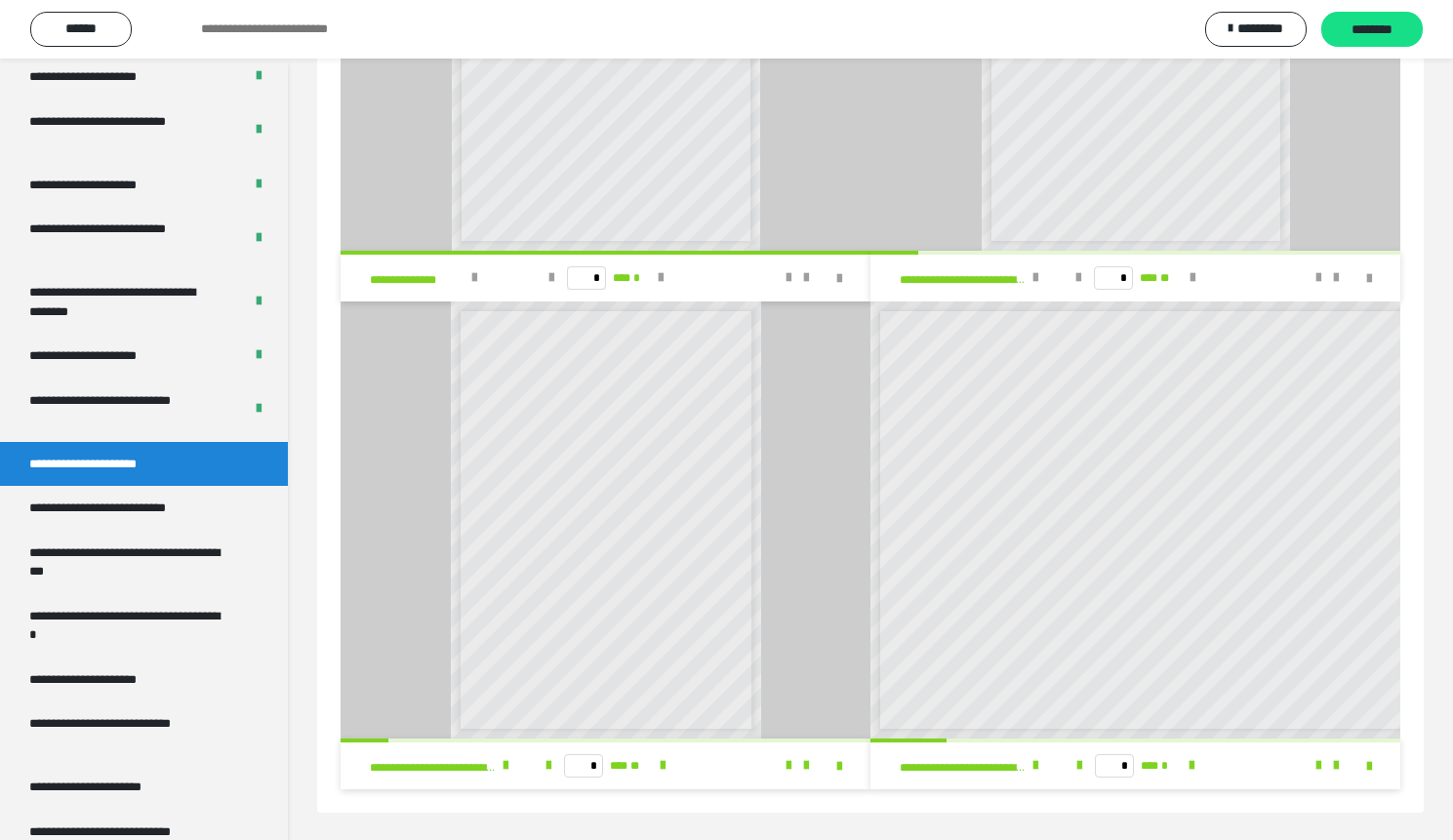 scroll, scrollTop: 2536, scrollLeft: 0, axis: vertical 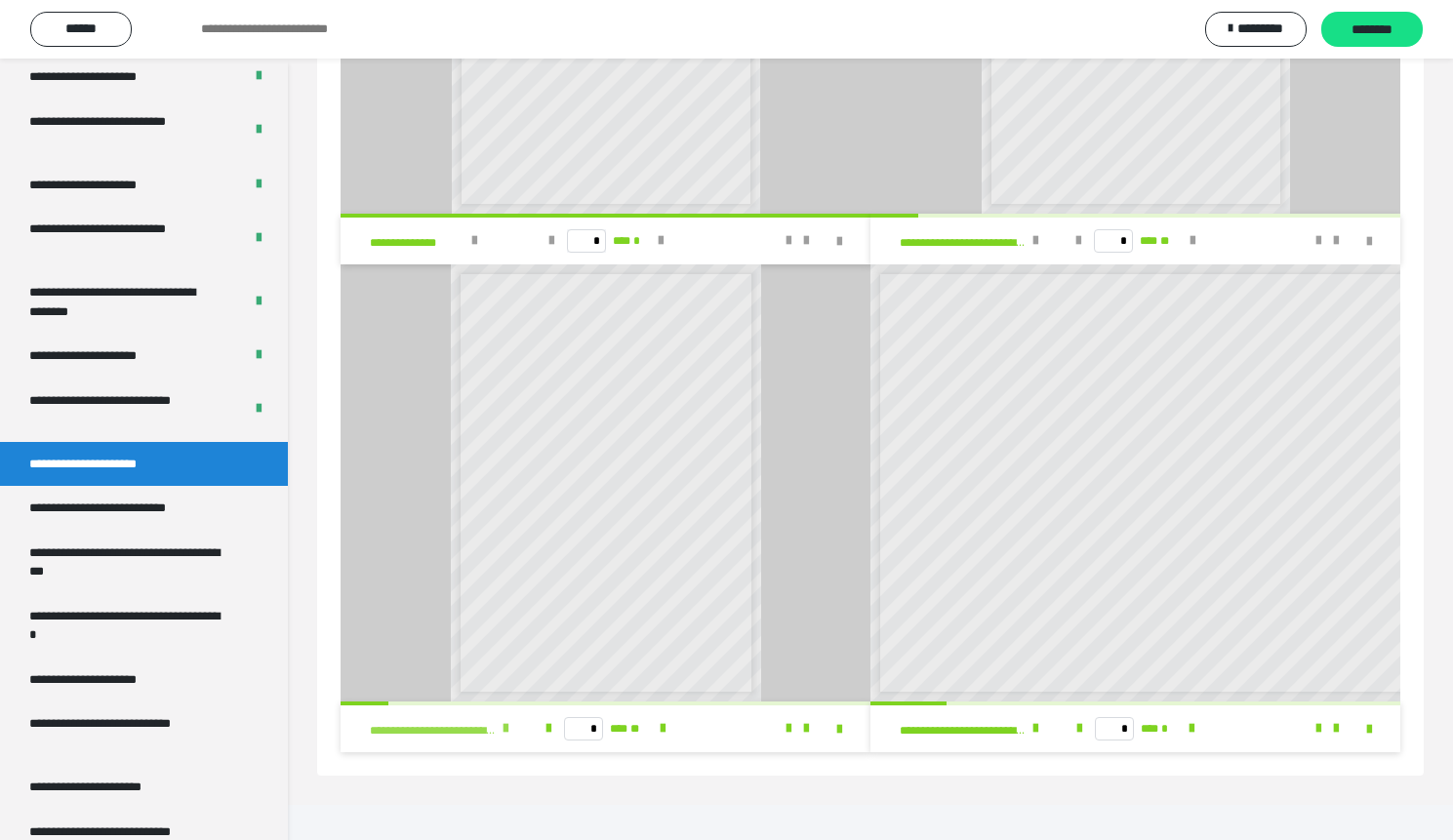 click at bounding box center [505, 729] 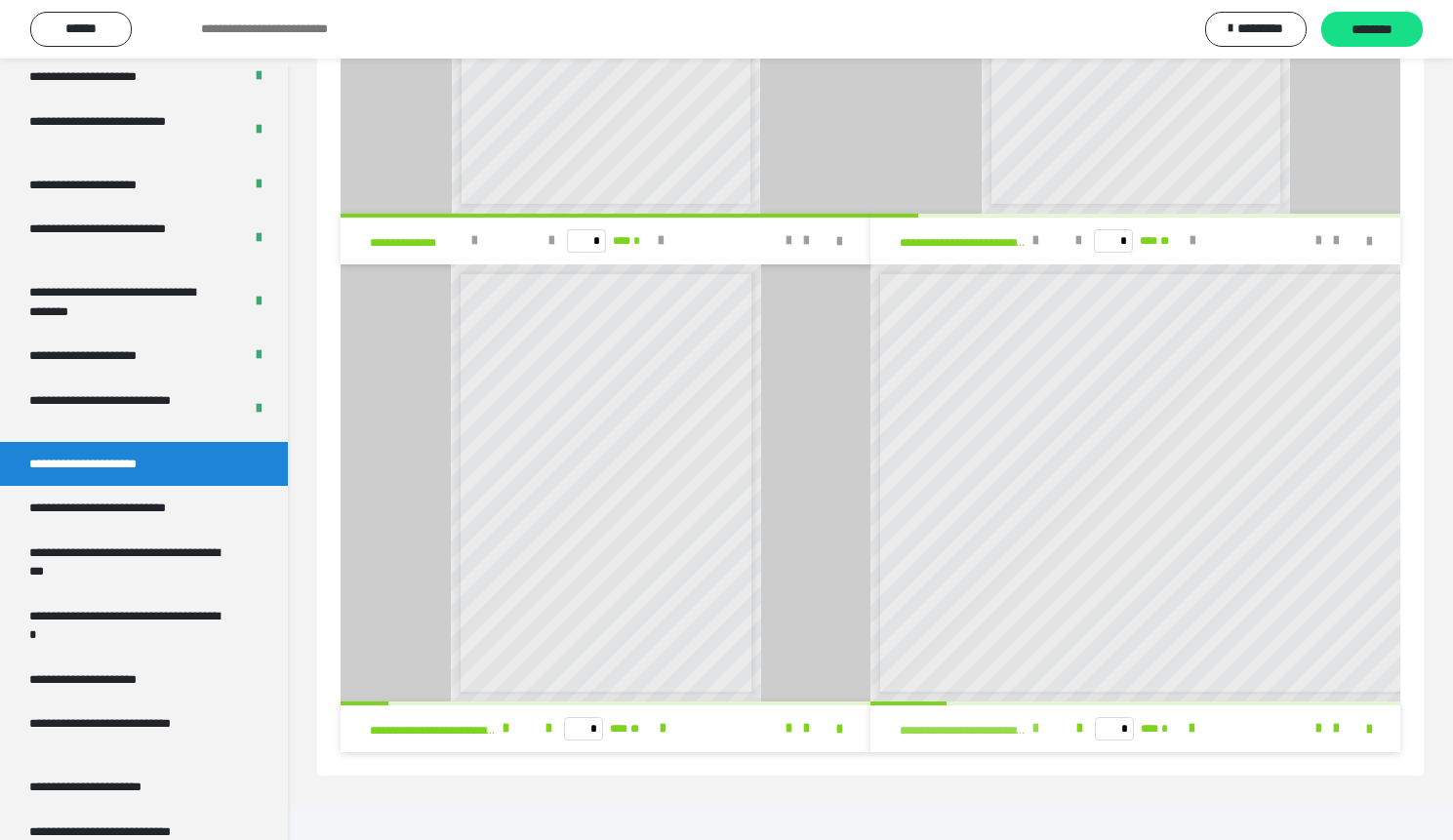 click at bounding box center [1035, 729] 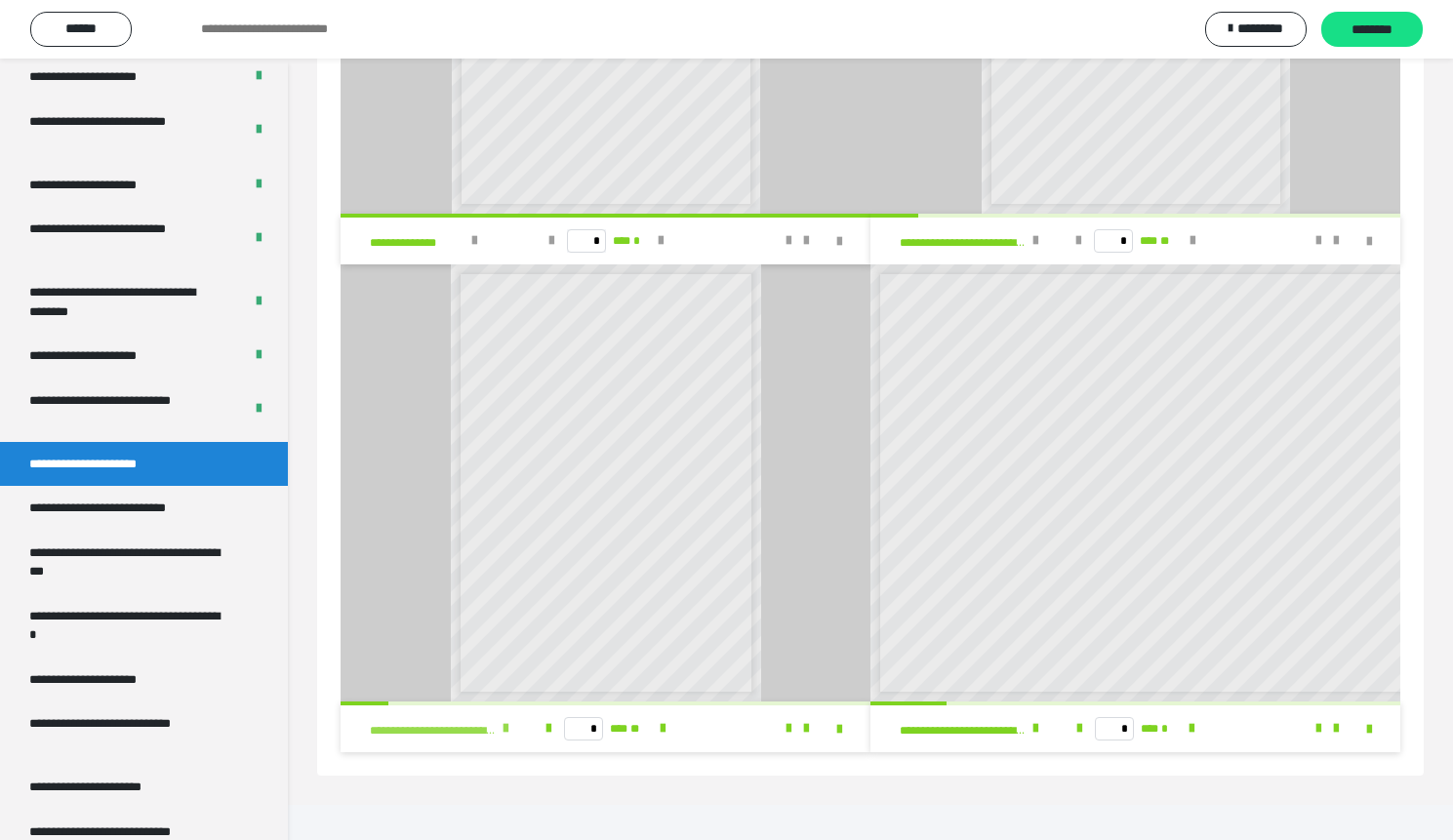 click at bounding box center (505, 729) 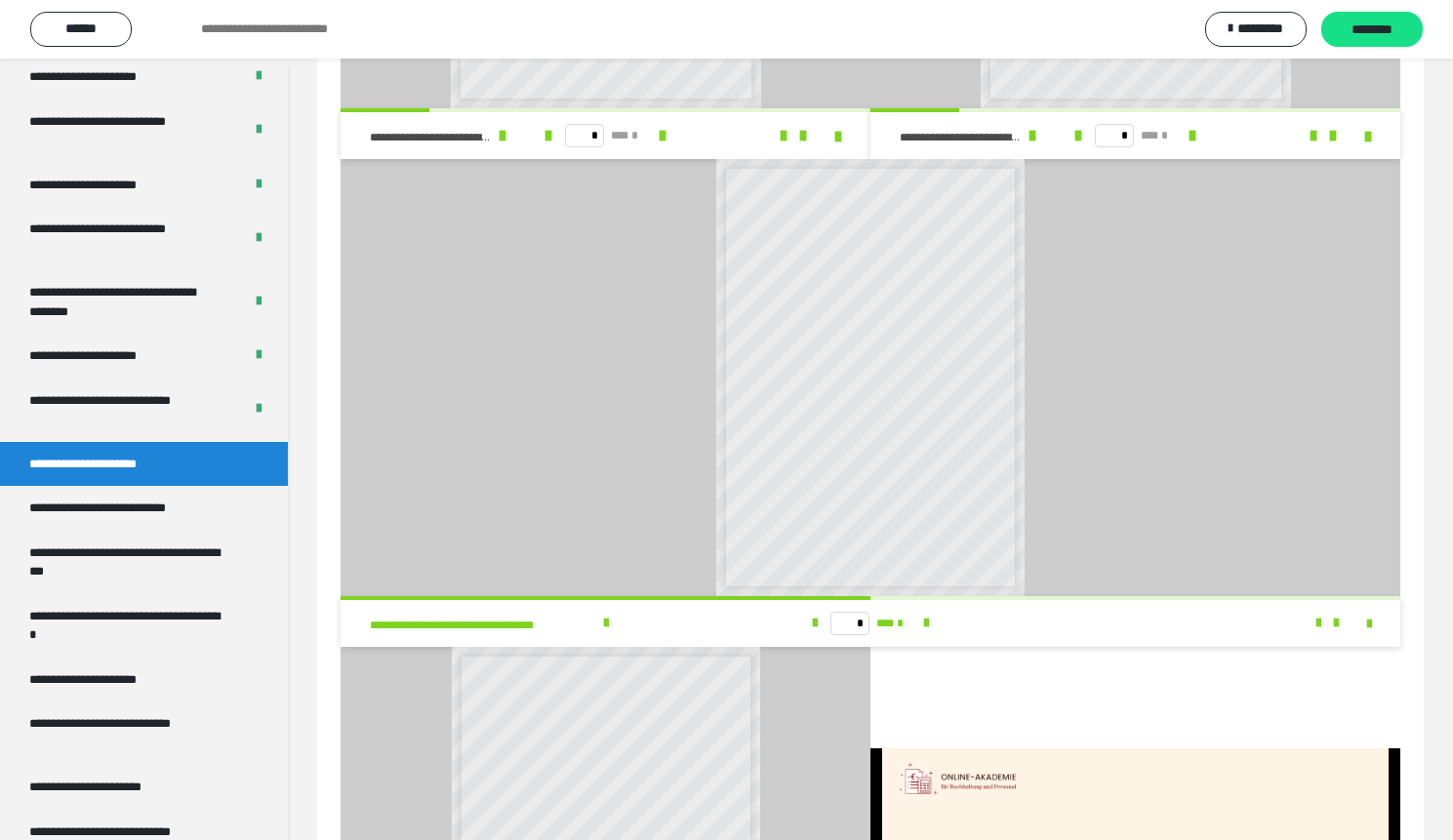 scroll, scrollTop: 1177, scrollLeft: 0, axis: vertical 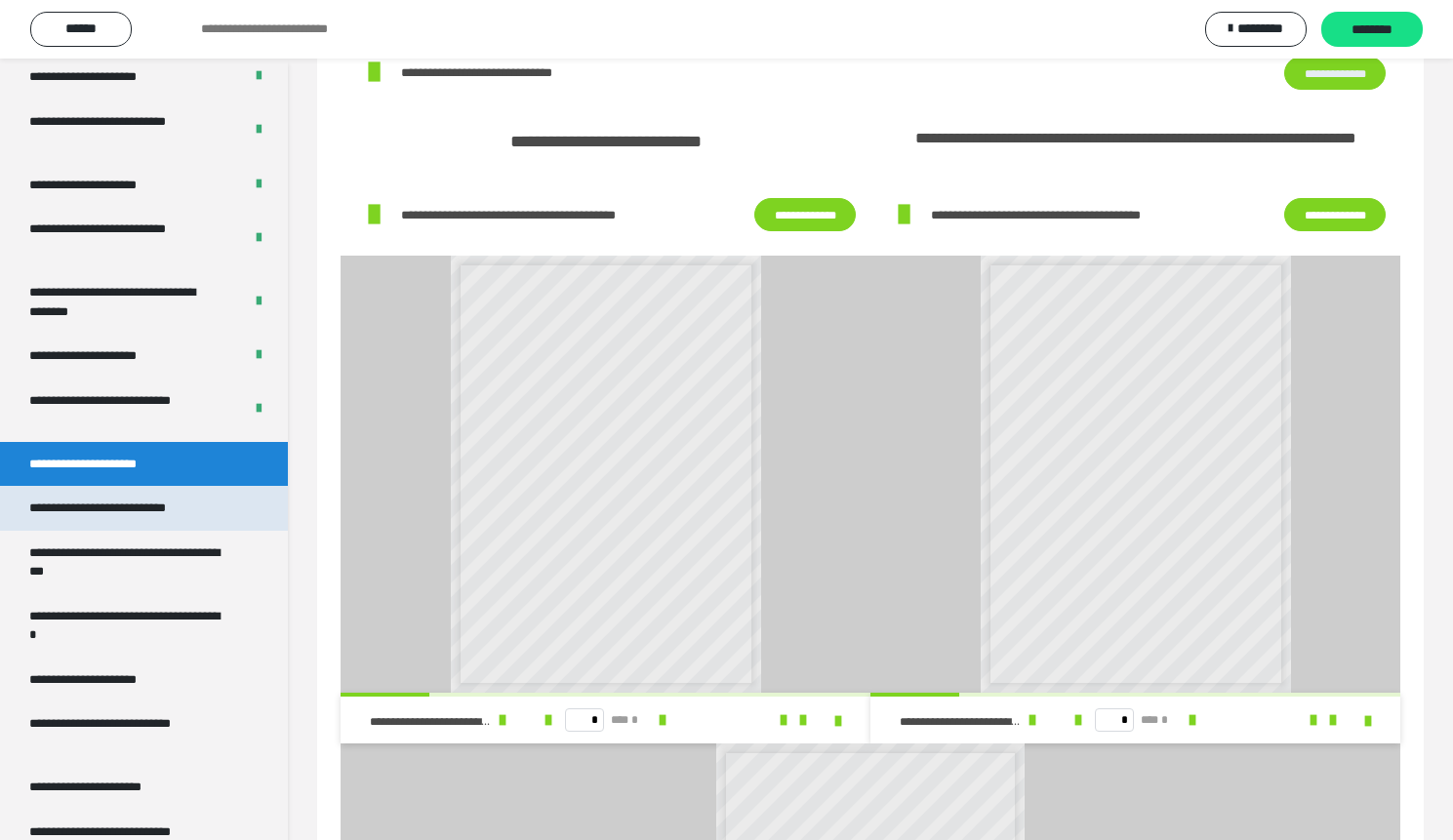 click on "**********" at bounding box center (126, 508) 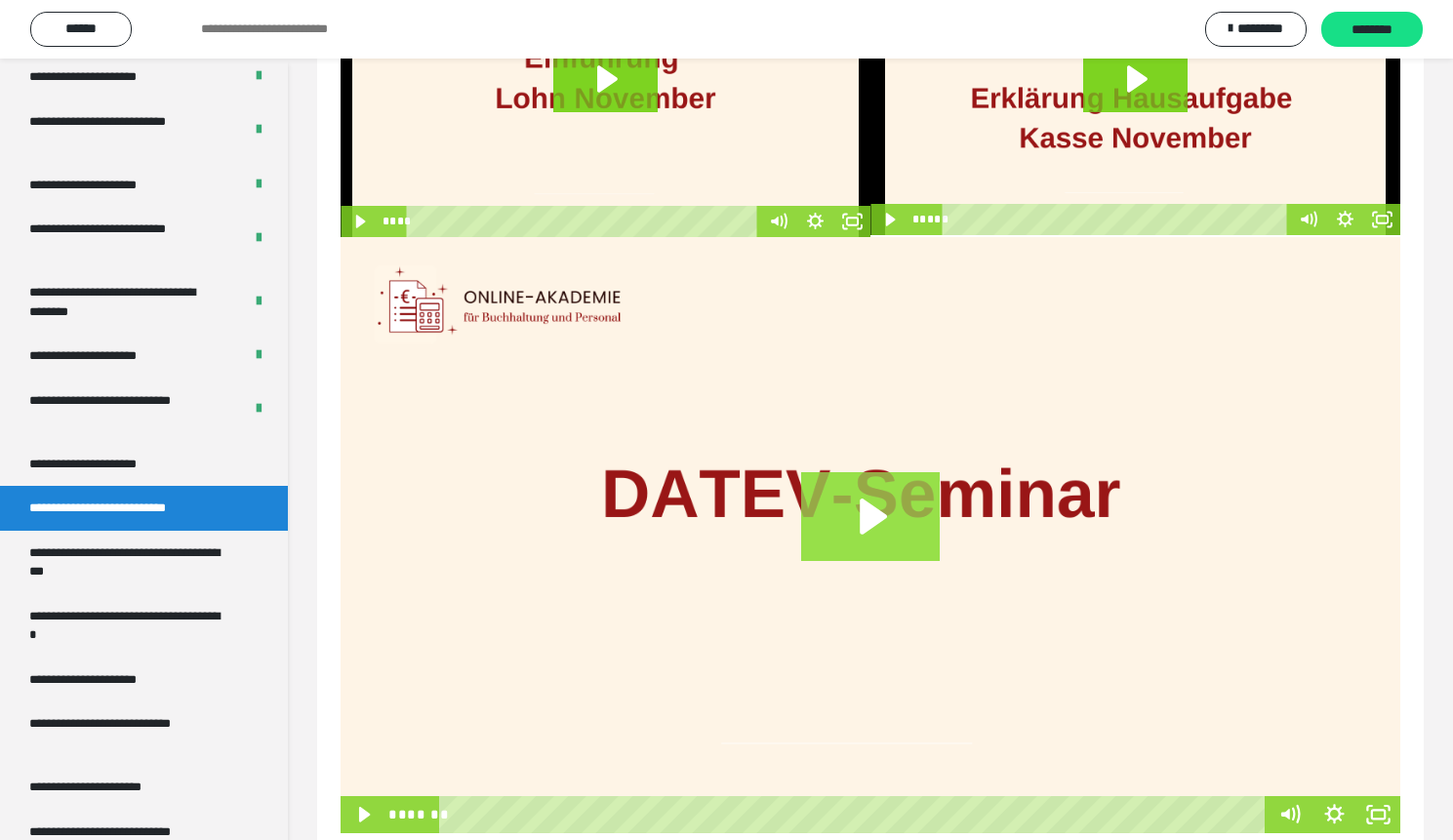 scroll, scrollTop: 197, scrollLeft: 0, axis: vertical 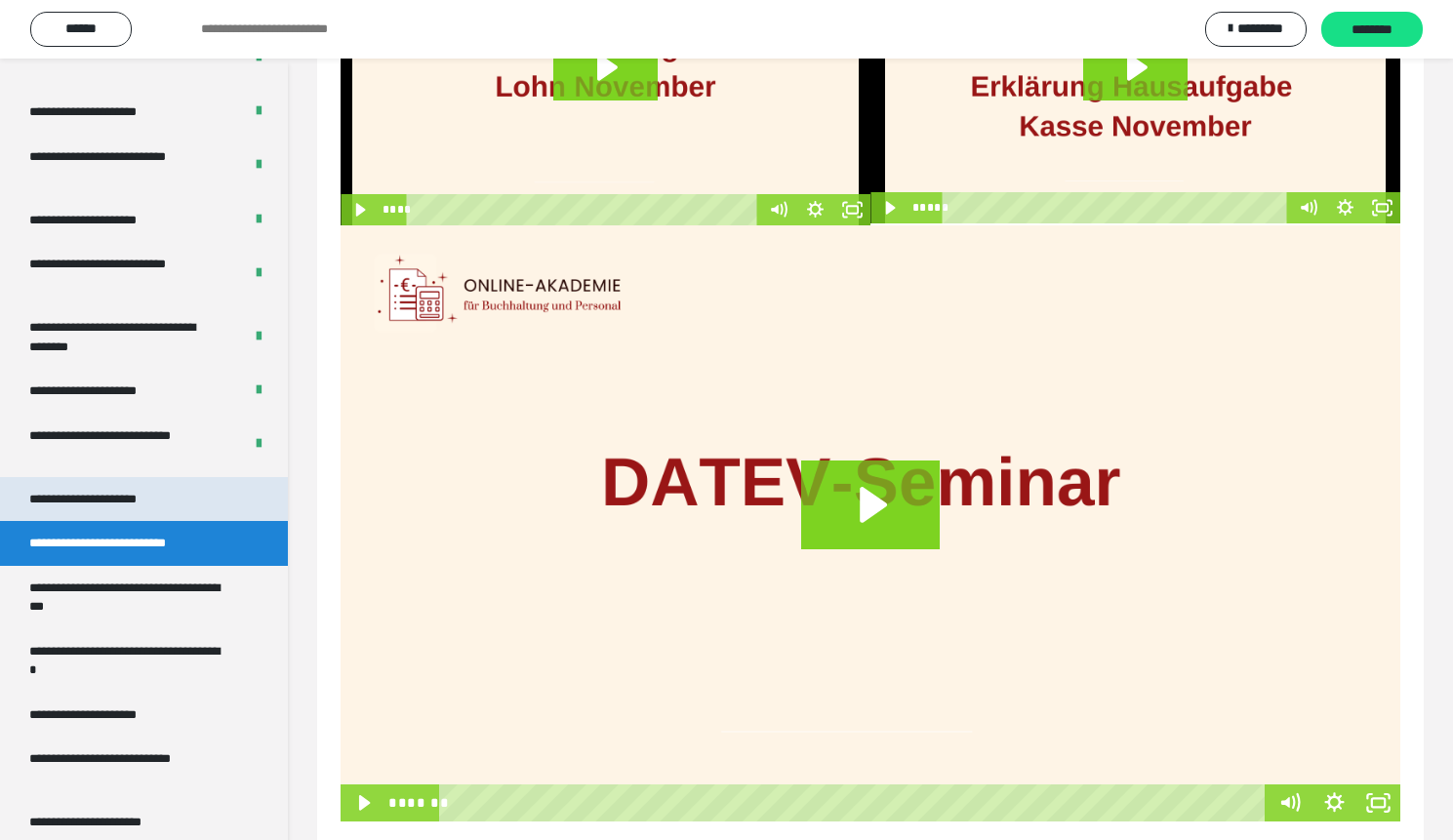click on "**********" at bounding box center [105, 500] 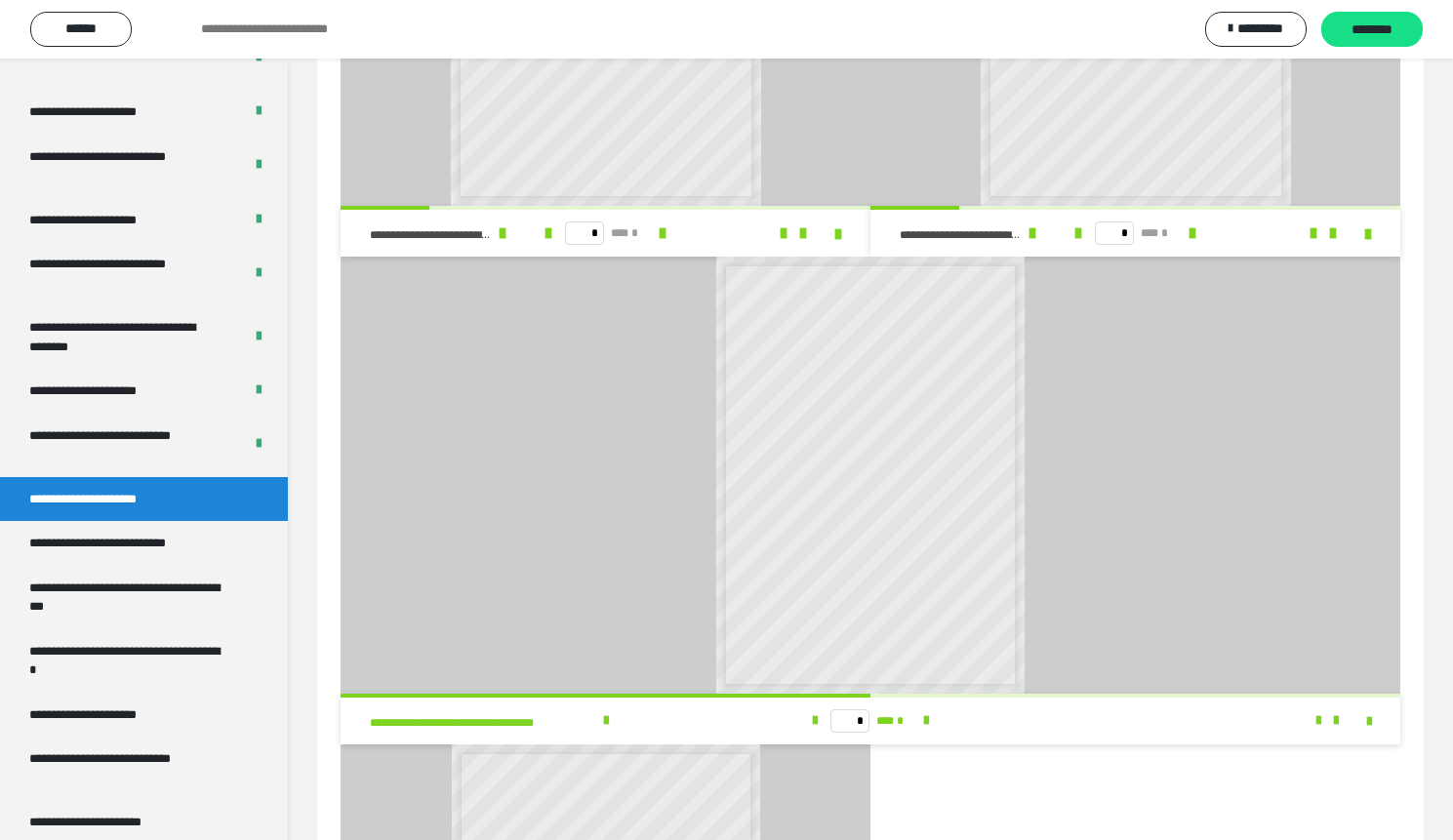 scroll, scrollTop: 1088, scrollLeft: 0, axis: vertical 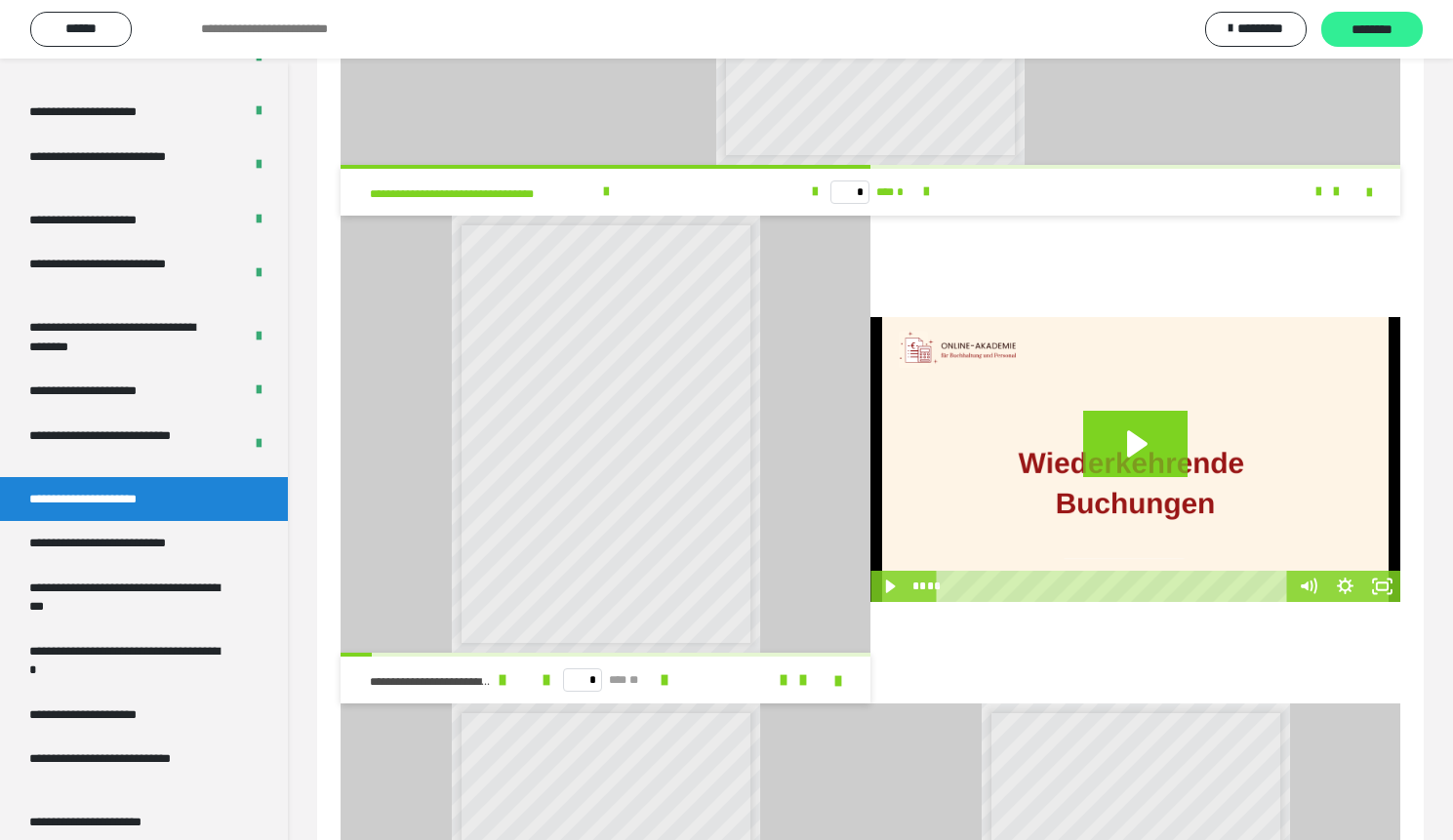 click on "********" at bounding box center (1372, 29) 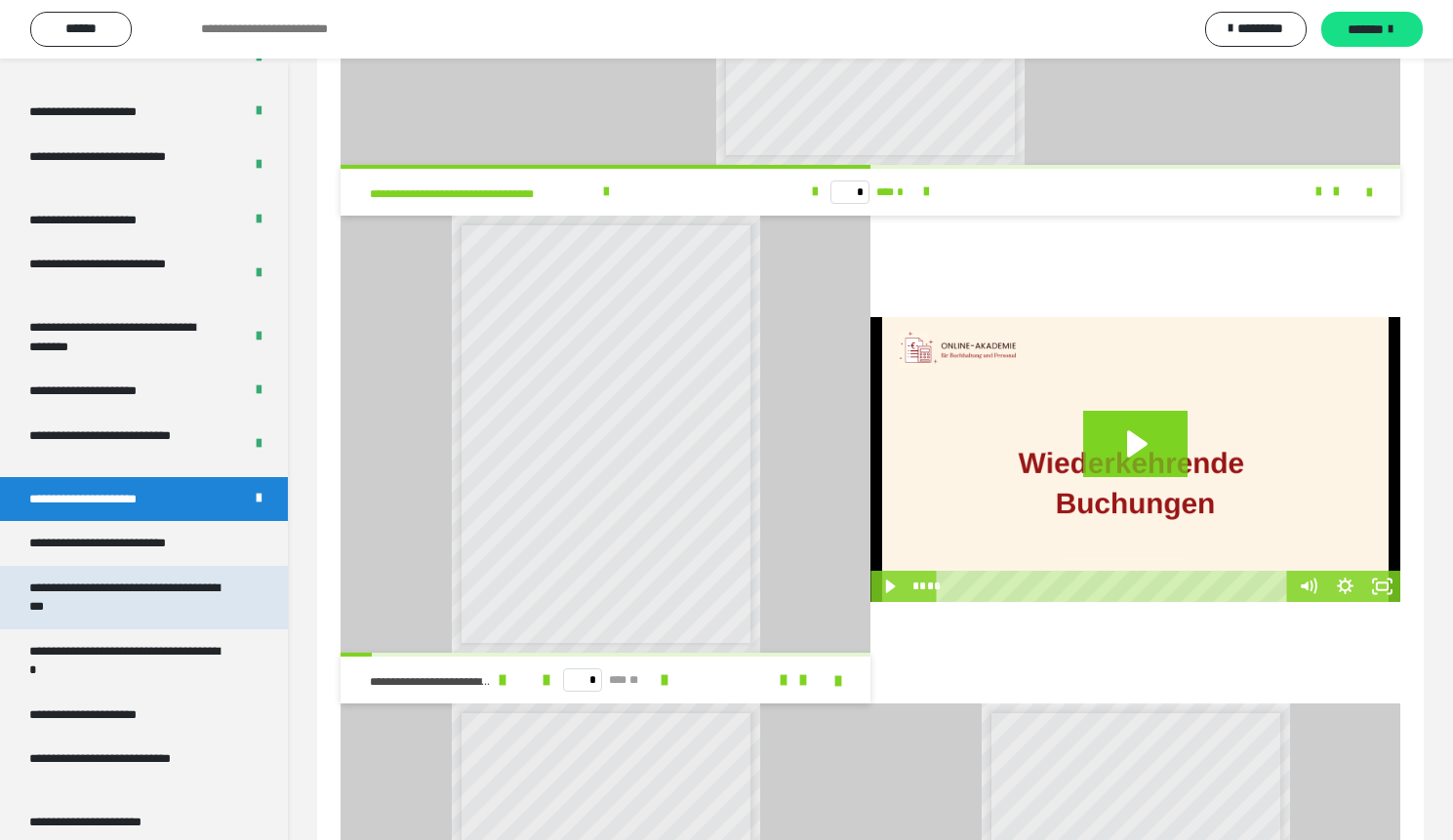click on "**********" at bounding box center [129, 597] 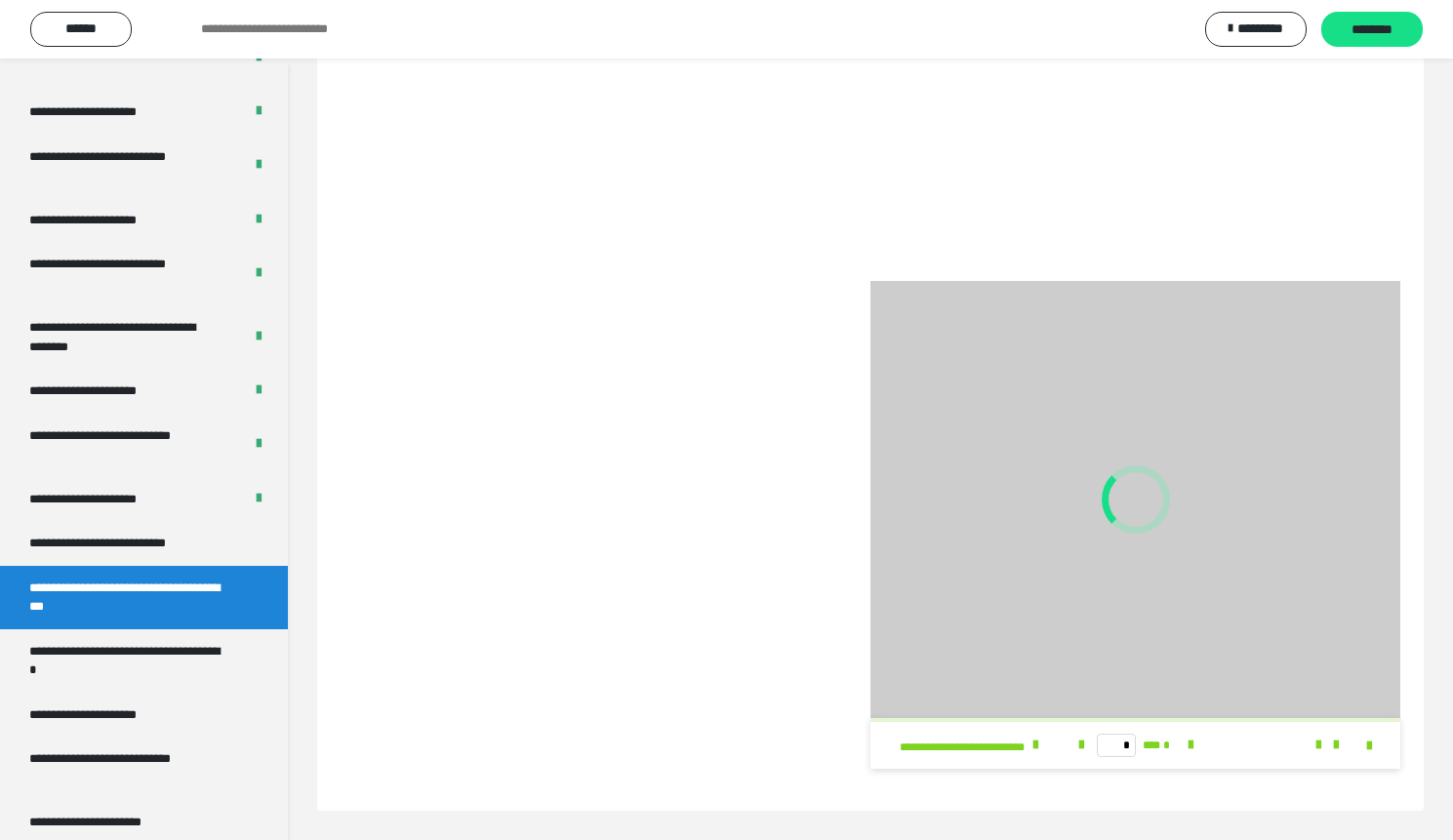 scroll, scrollTop: 59, scrollLeft: 0, axis: vertical 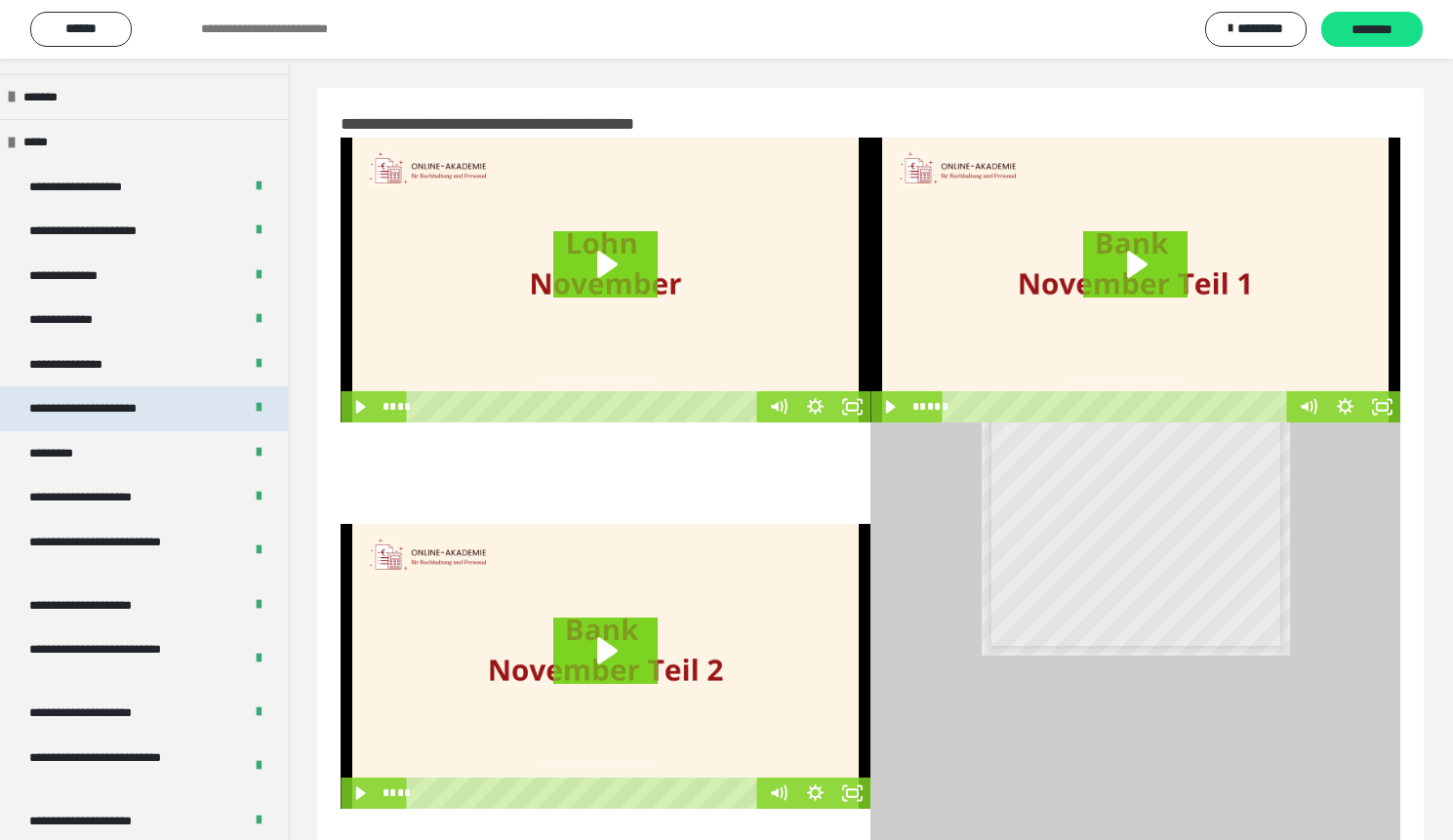 click on "**********" at bounding box center (115, 409) 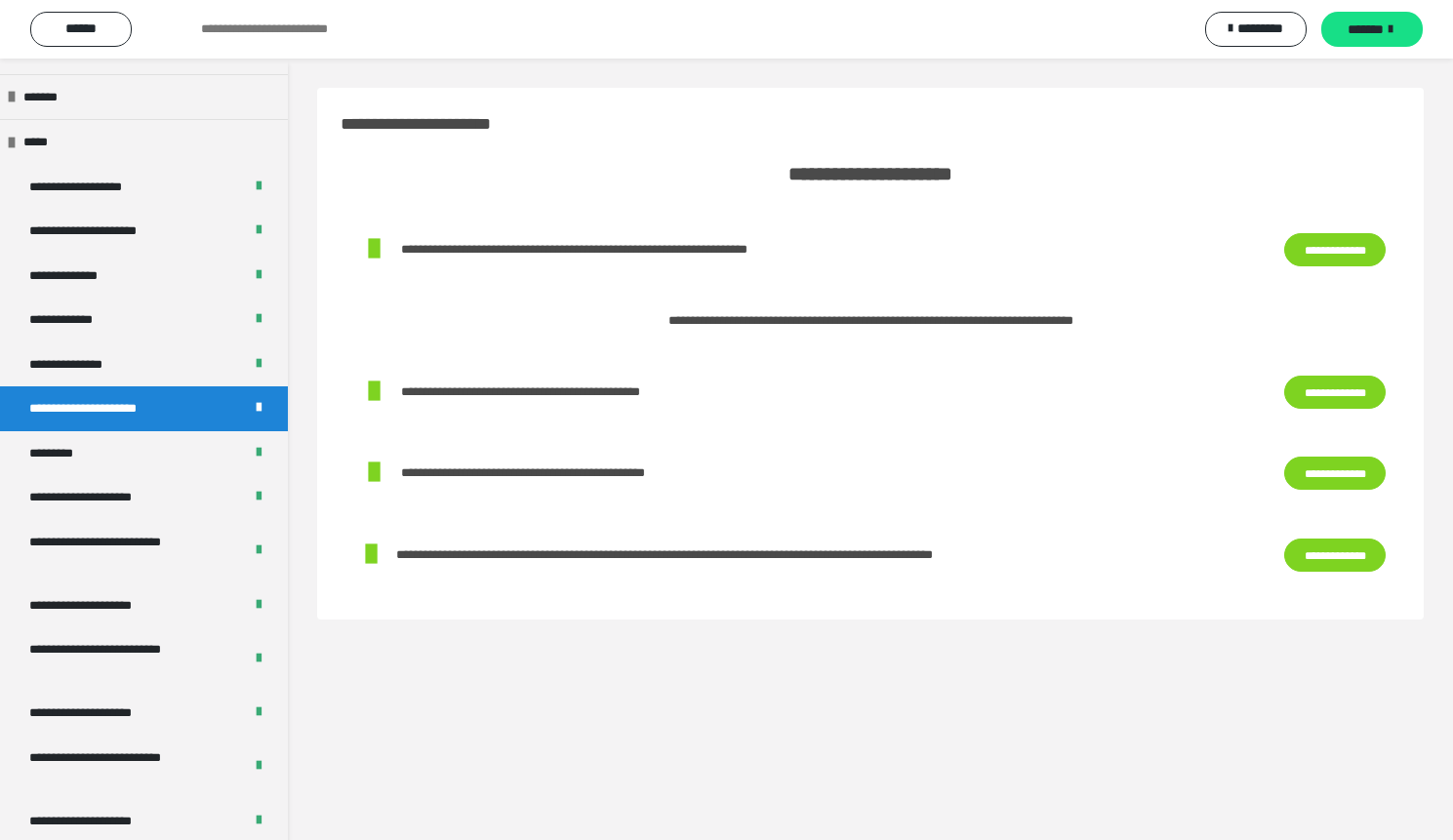 click on "**********" at bounding box center (1335, 250) 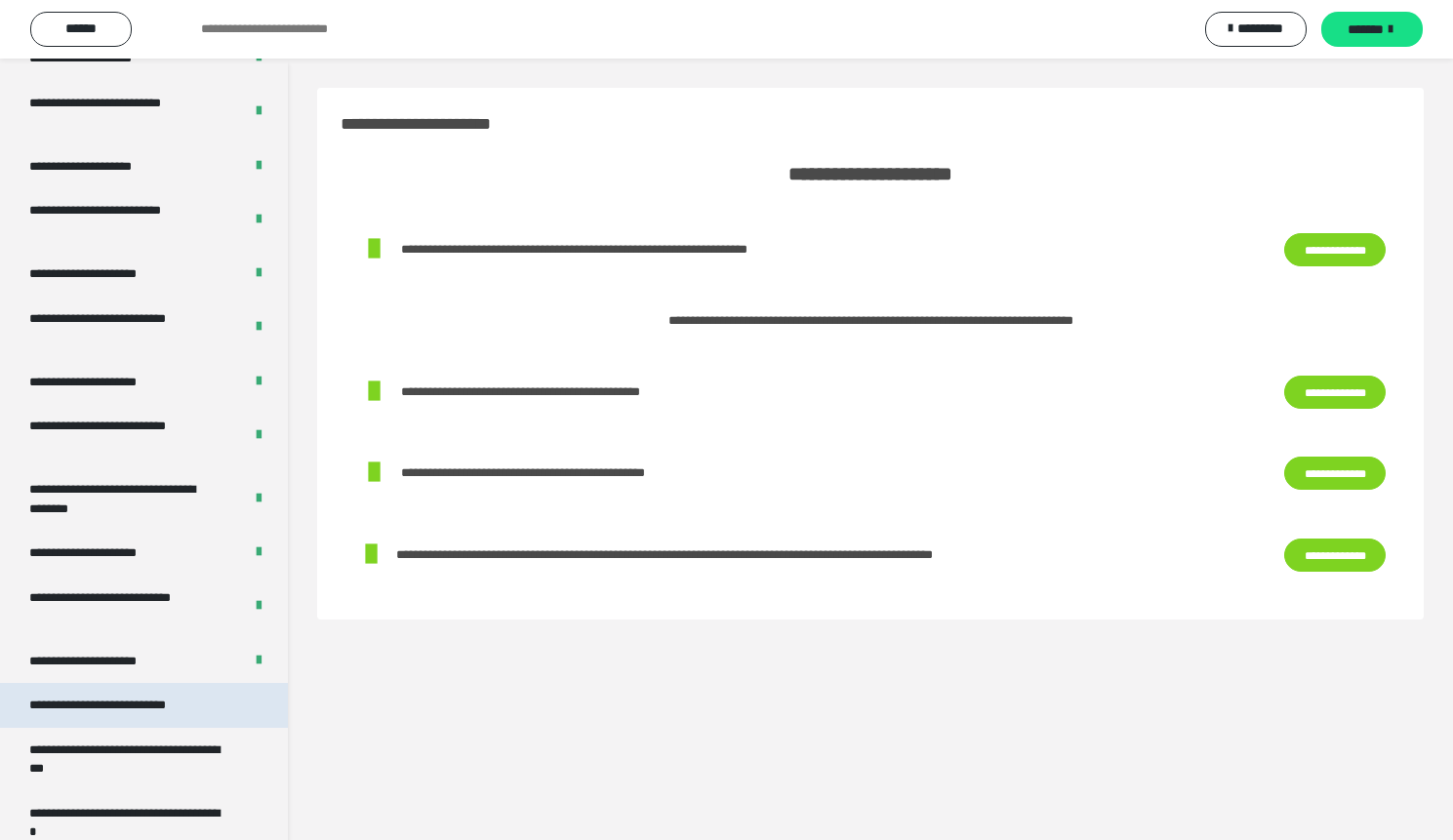 scroll, scrollTop: 3272, scrollLeft: 0, axis: vertical 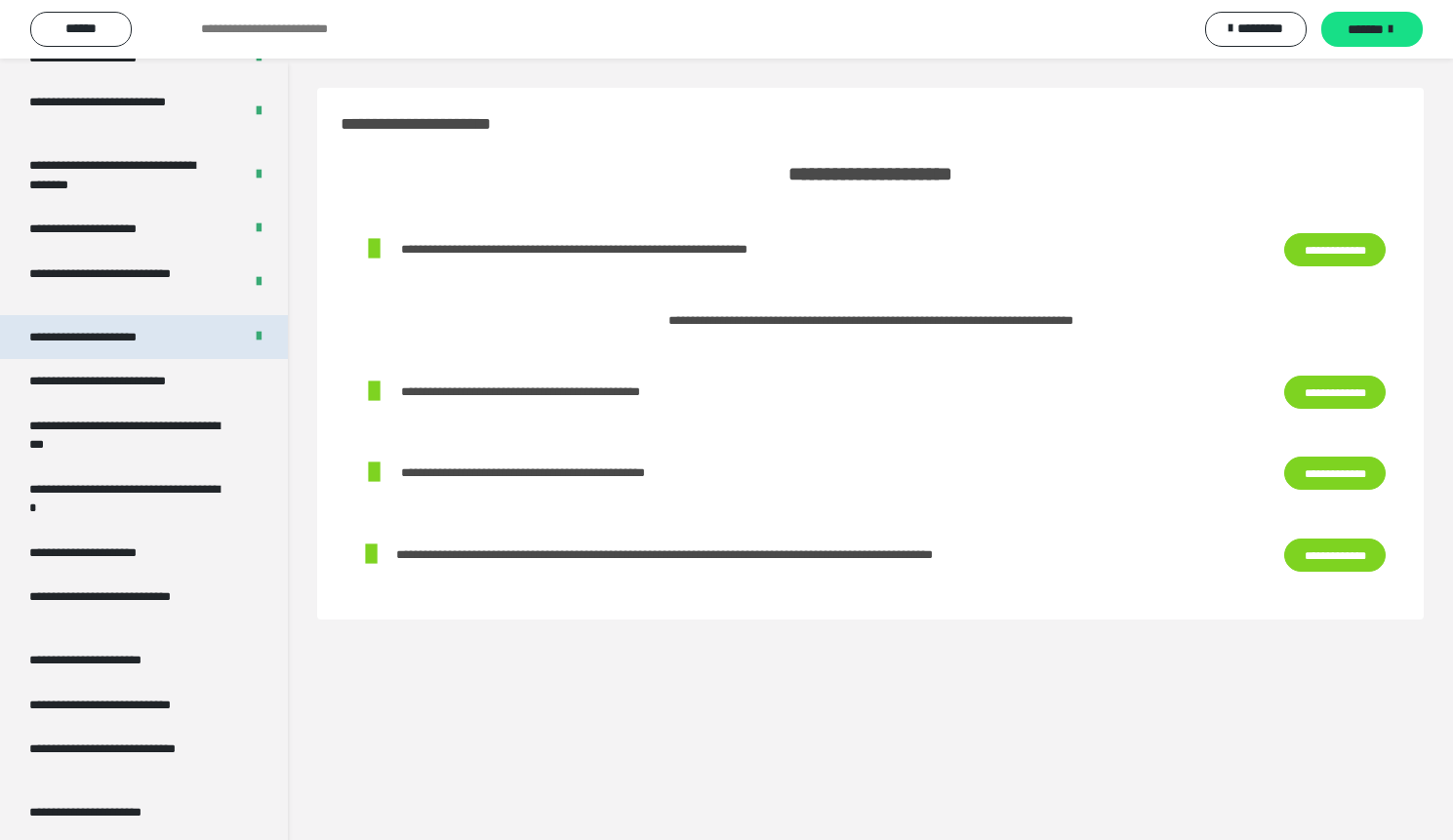 click on "**********" at bounding box center [105, 338] 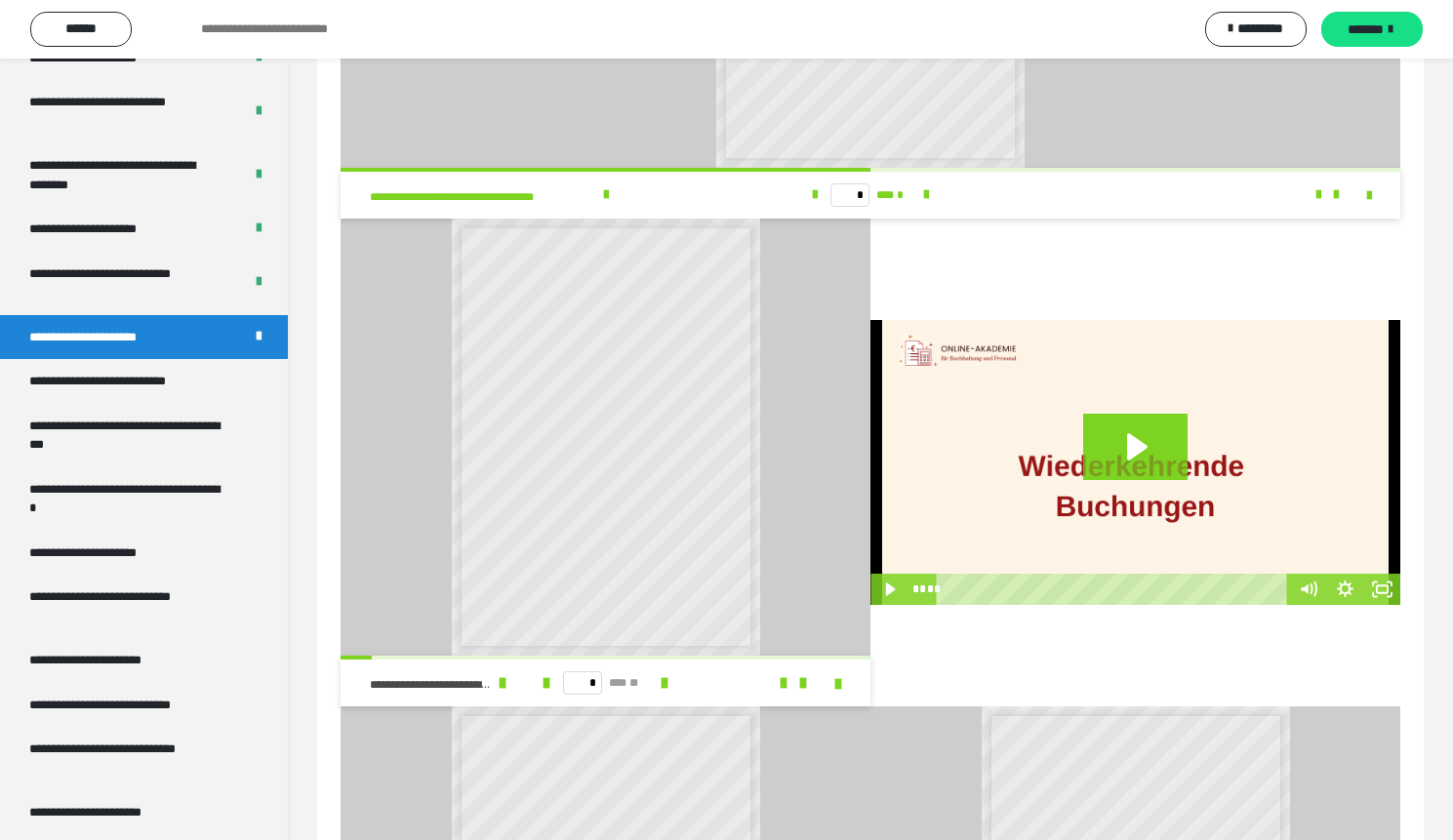 scroll, scrollTop: 1647, scrollLeft: 0, axis: vertical 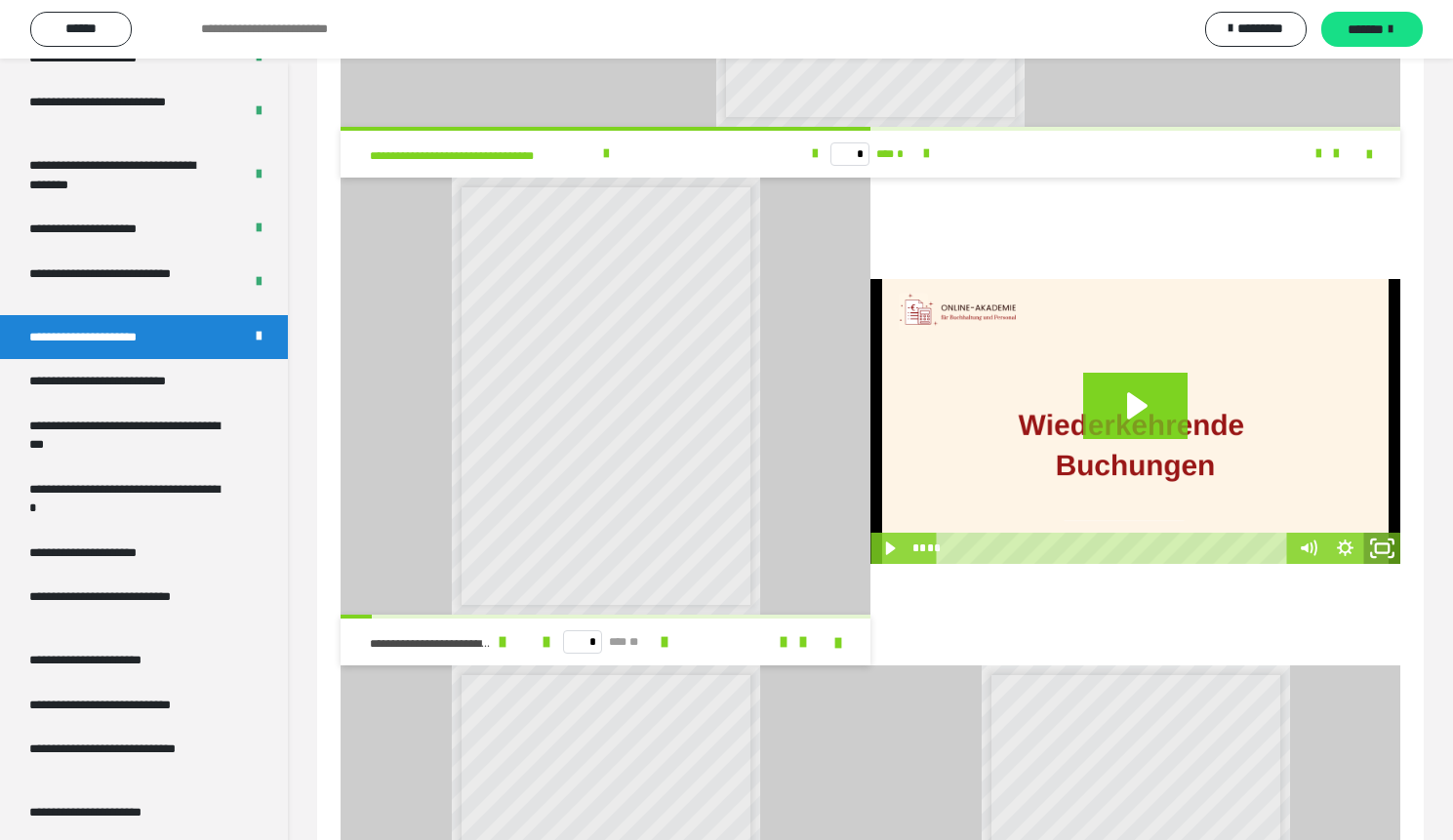 click 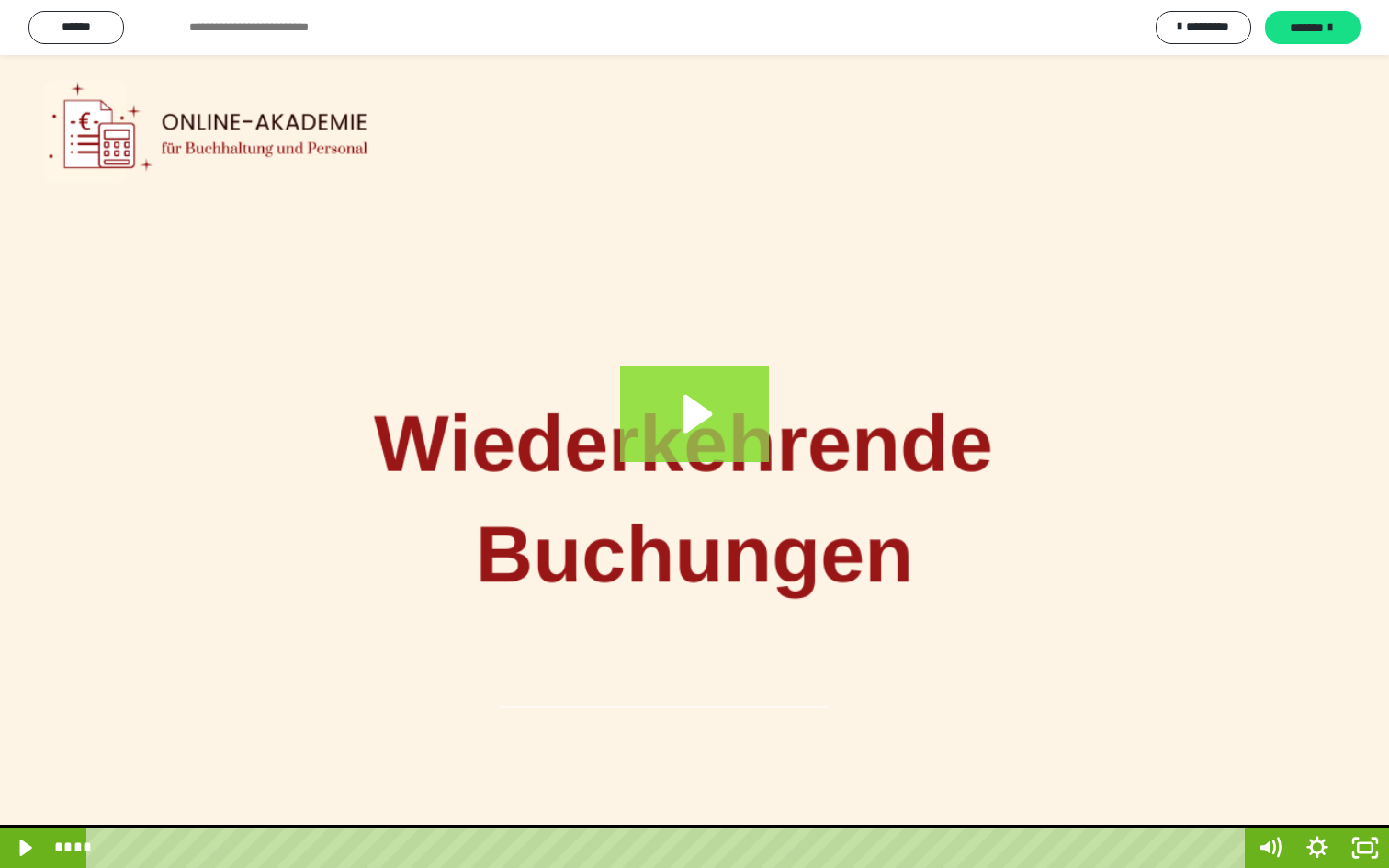 click 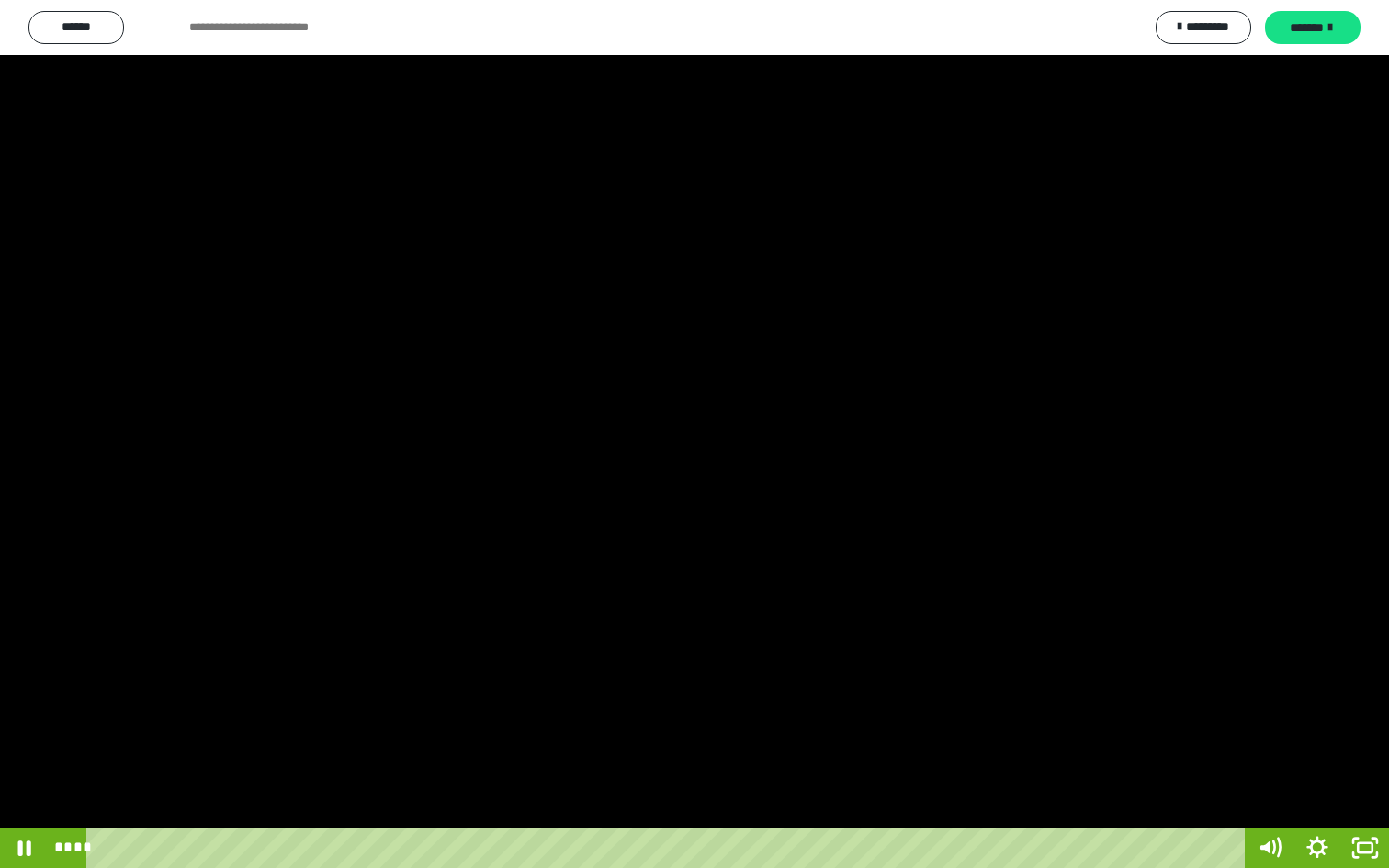 click at bounding box center (694, 434) 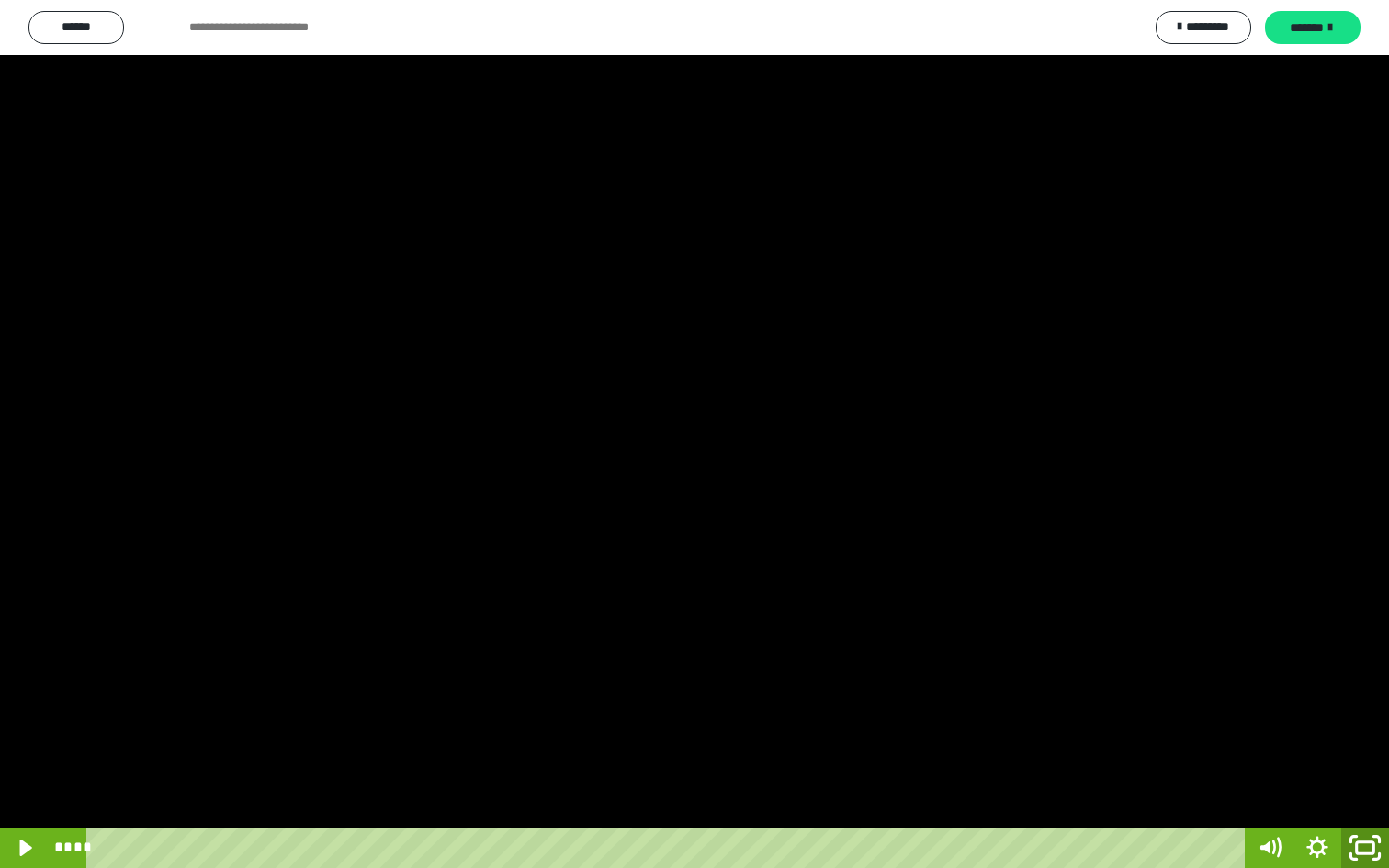 click 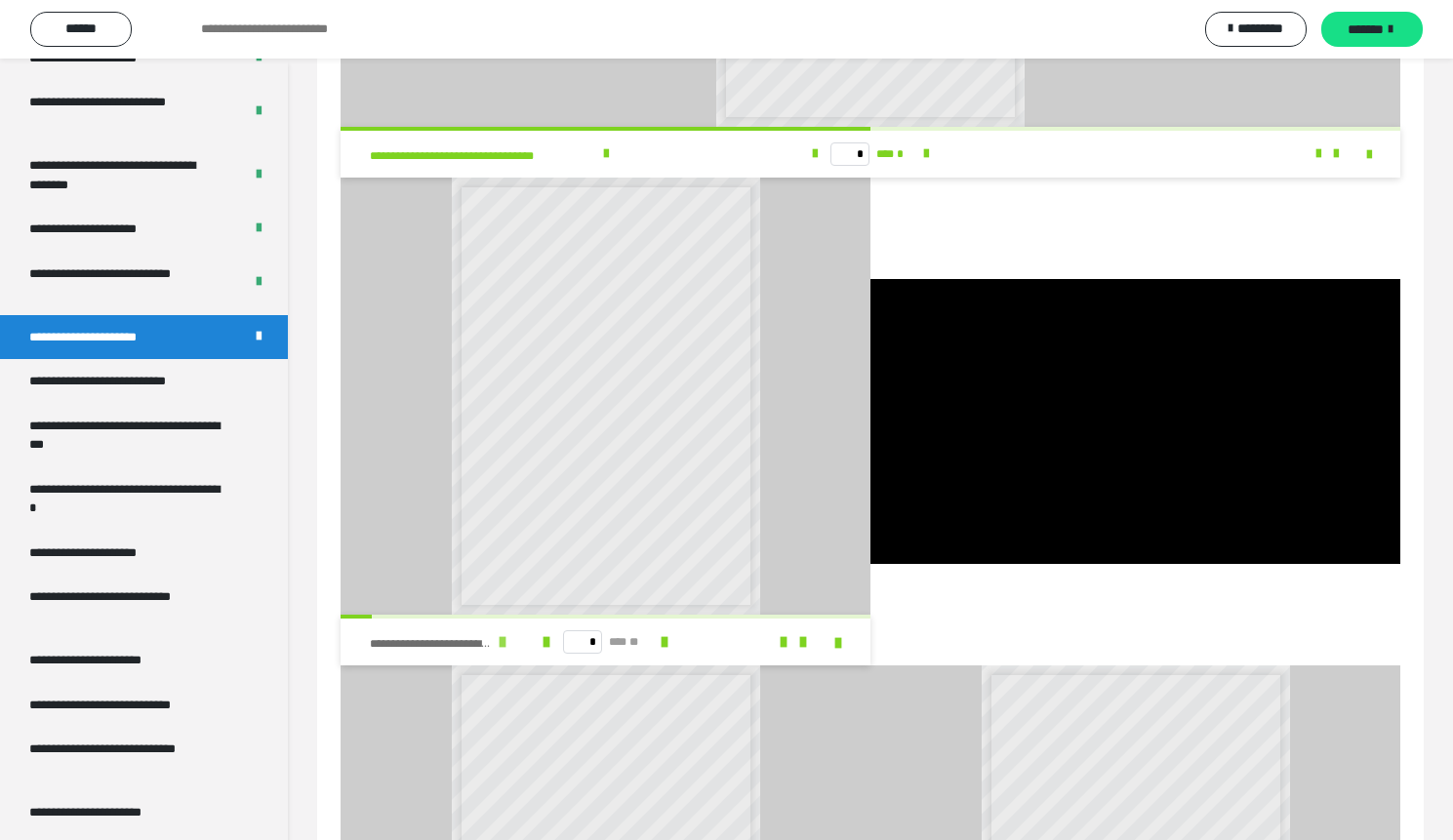 click at bounding box center (503, 642) 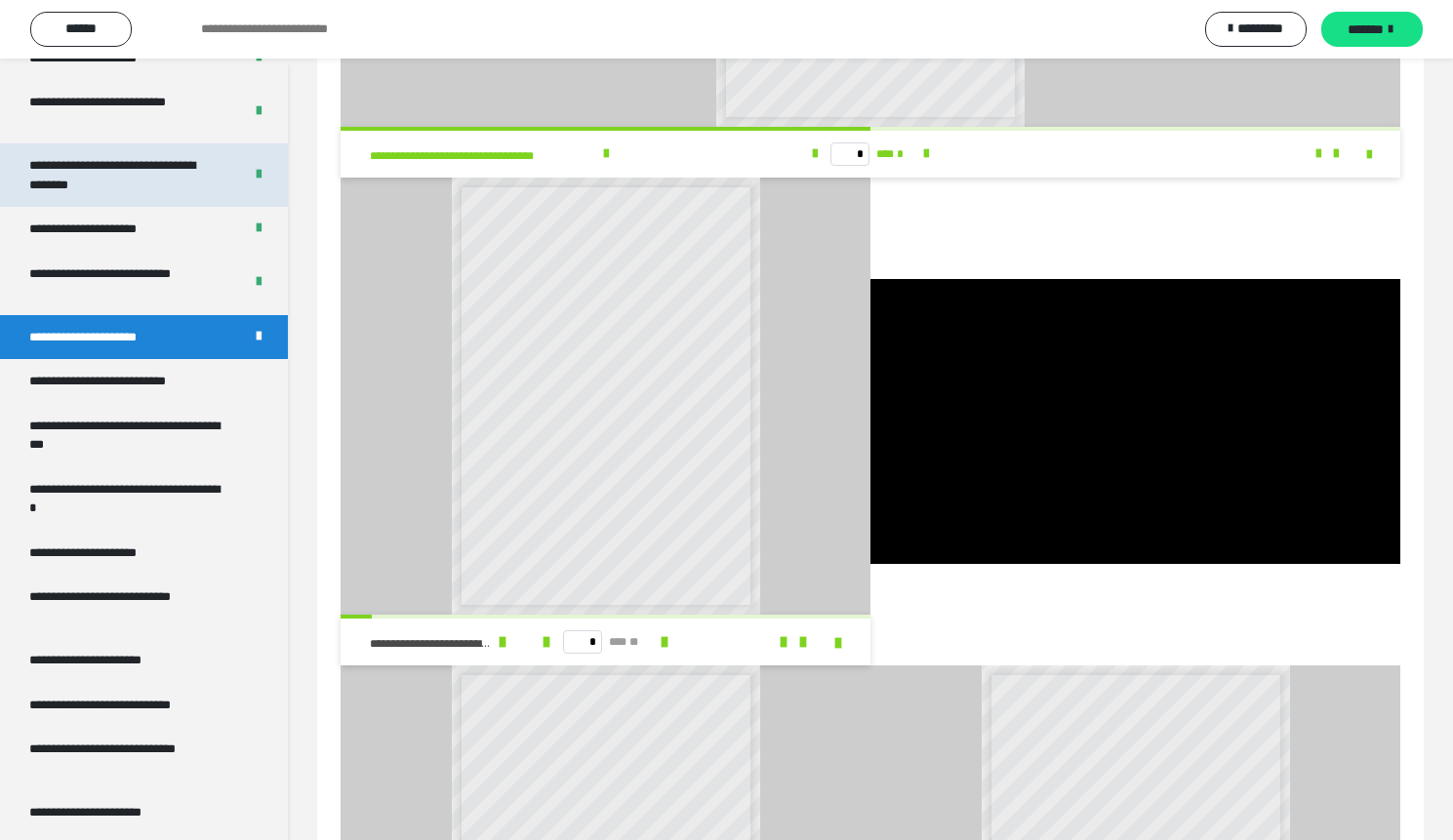 scroll, scrollTop: 3276, scrollLeft: 0, axis: vertical 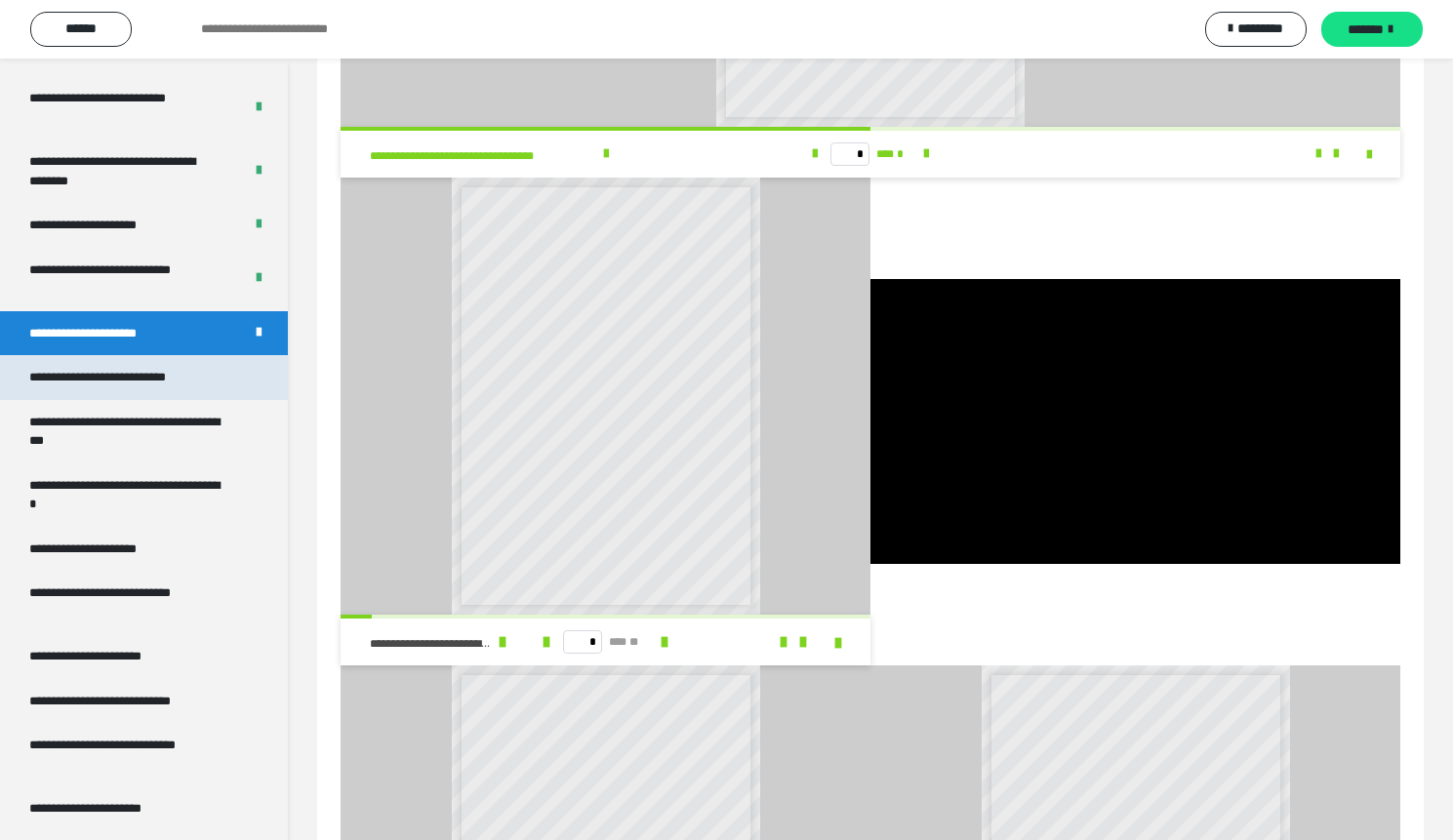 click on "**********" at bounding box center [126, 378] 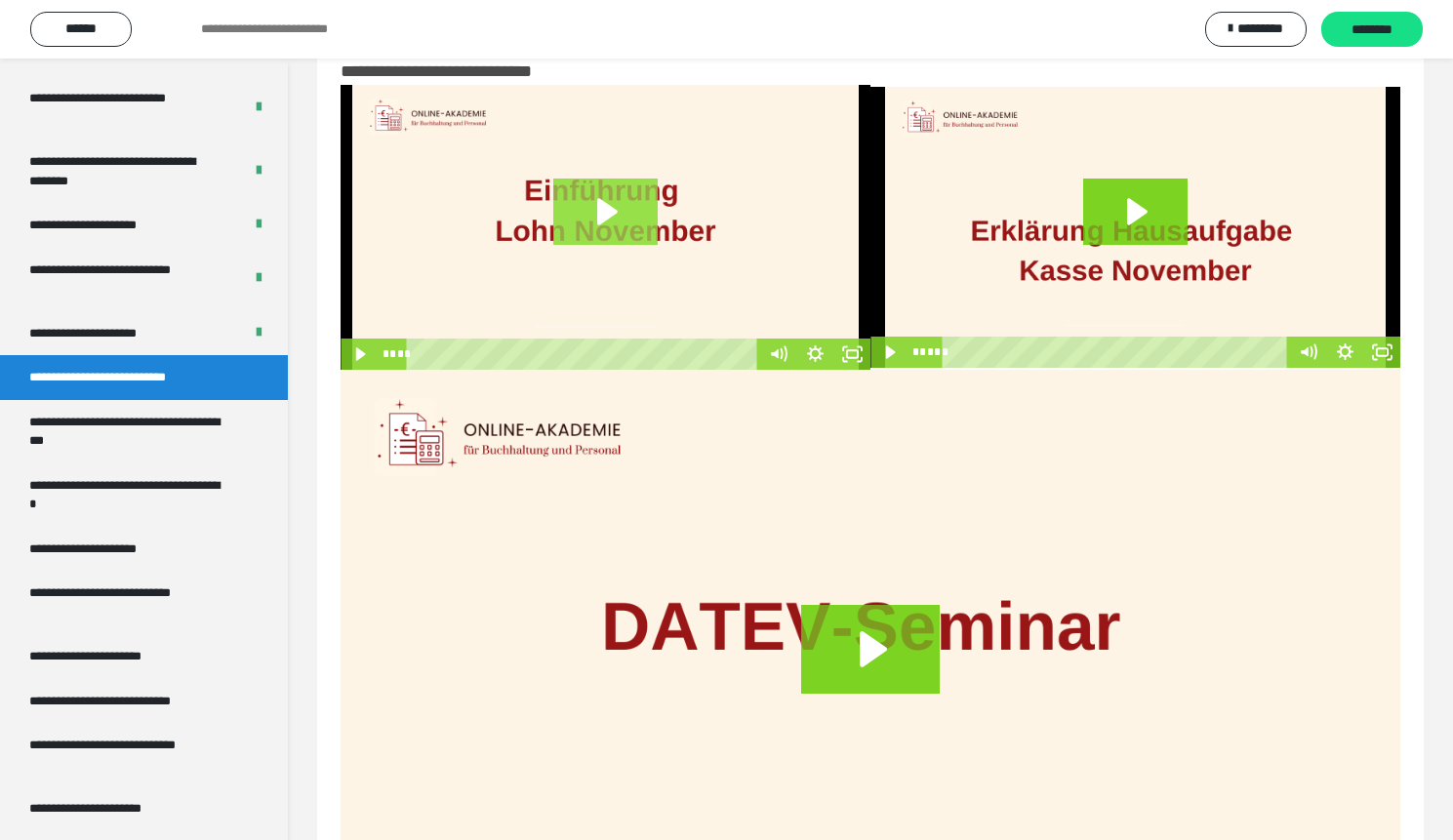 scroll, scrollTop: 45, scrollLeft: 0, axis: vertical 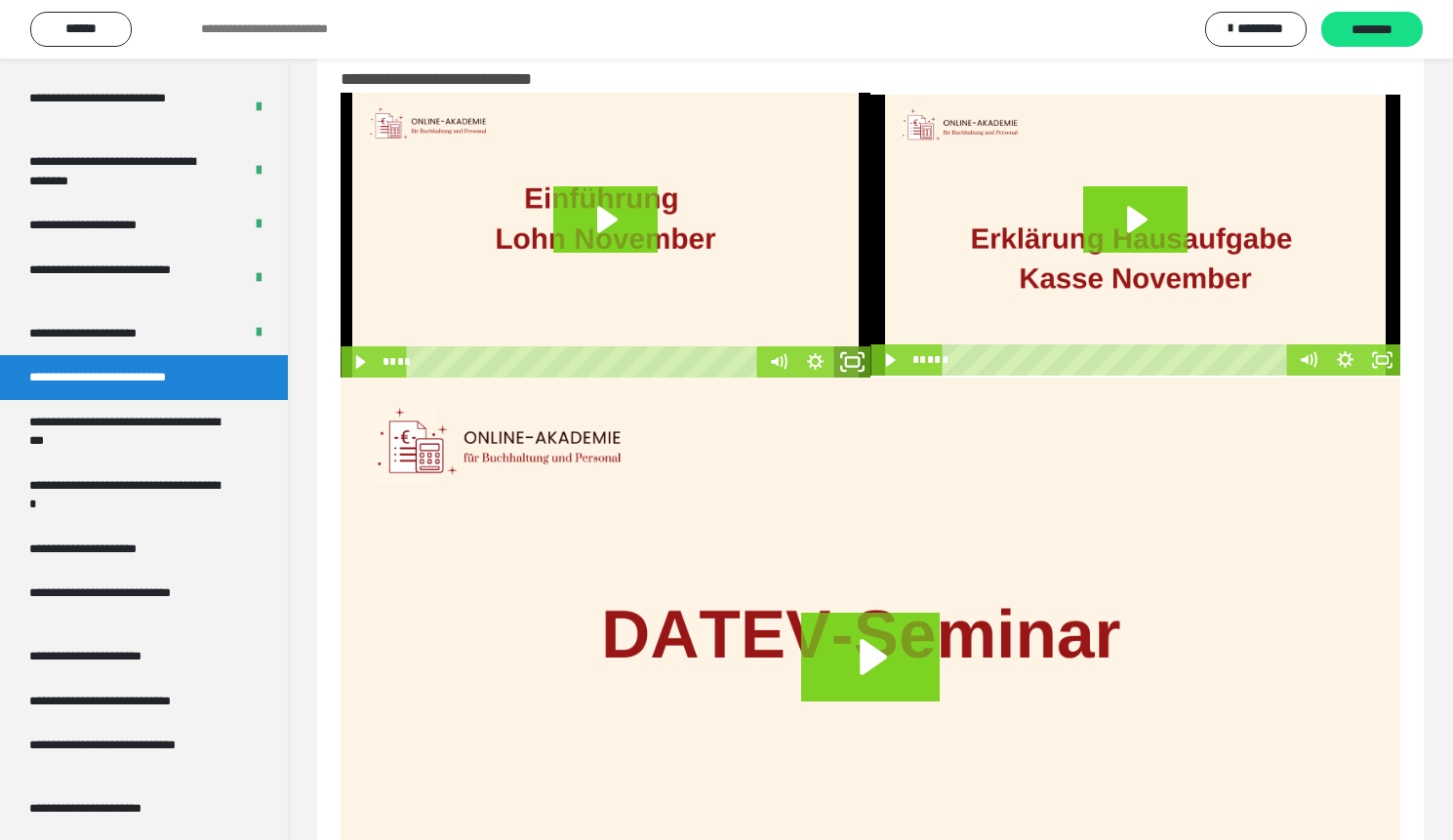 click 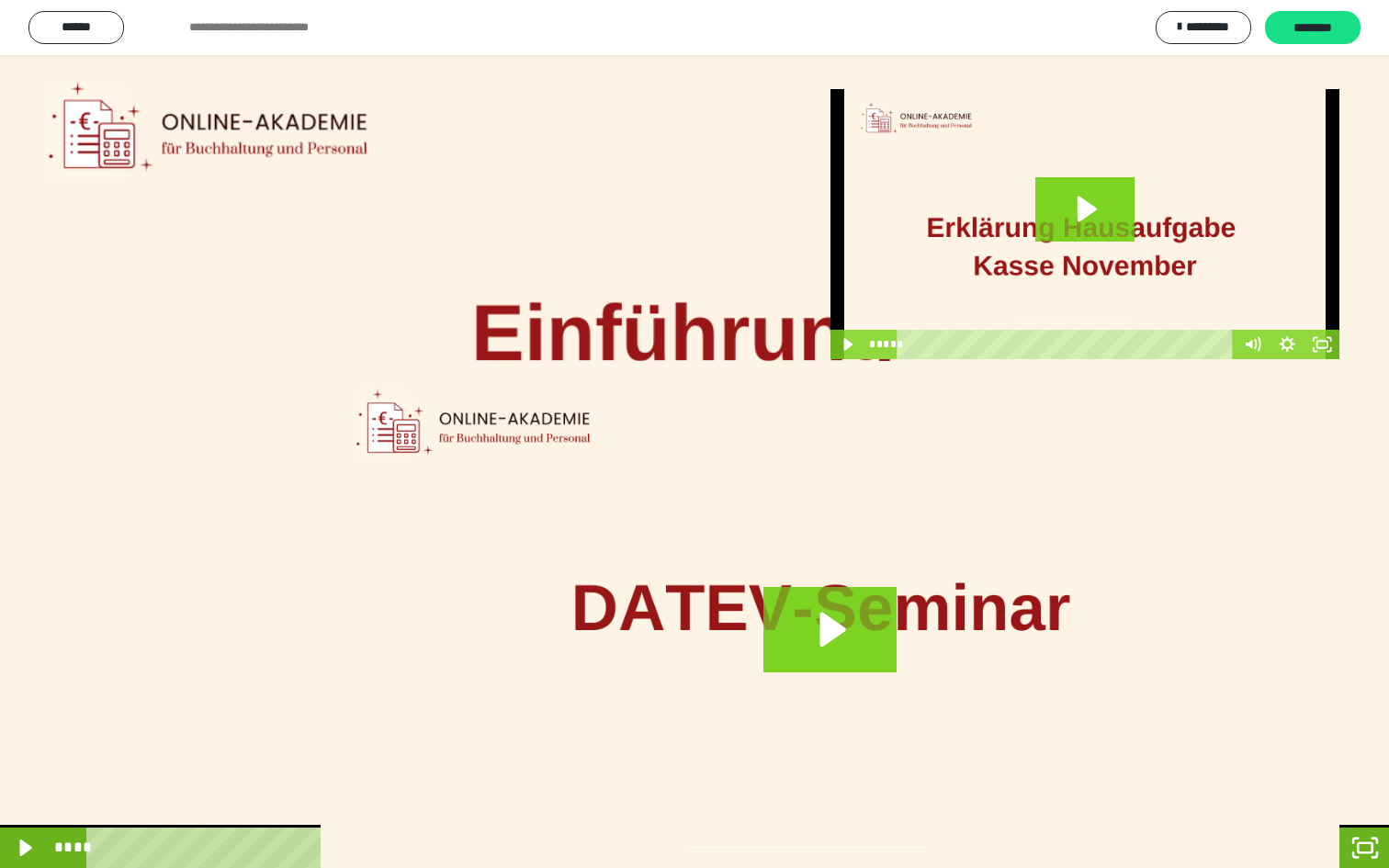 click 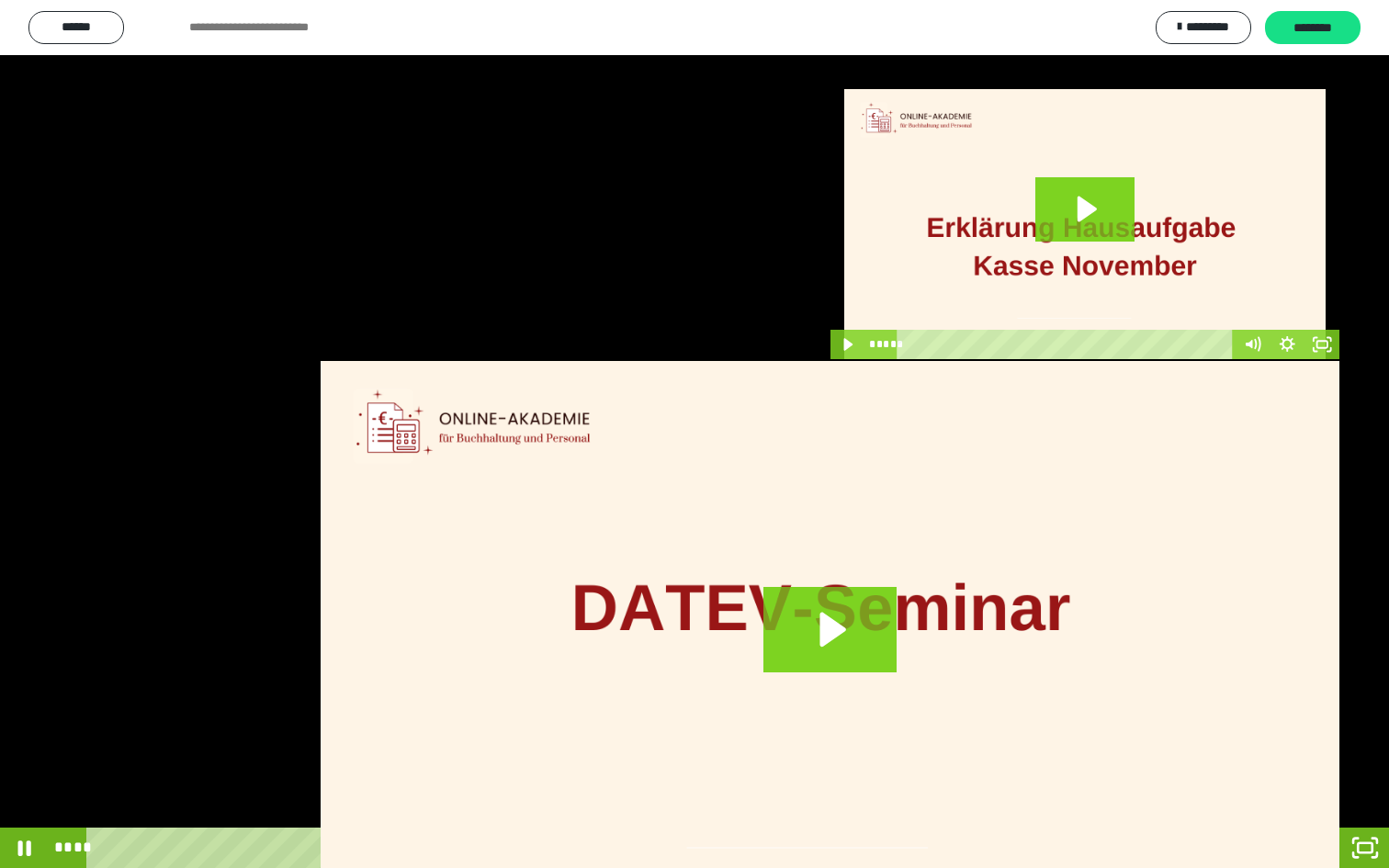 click at bounding box center (694, 434) 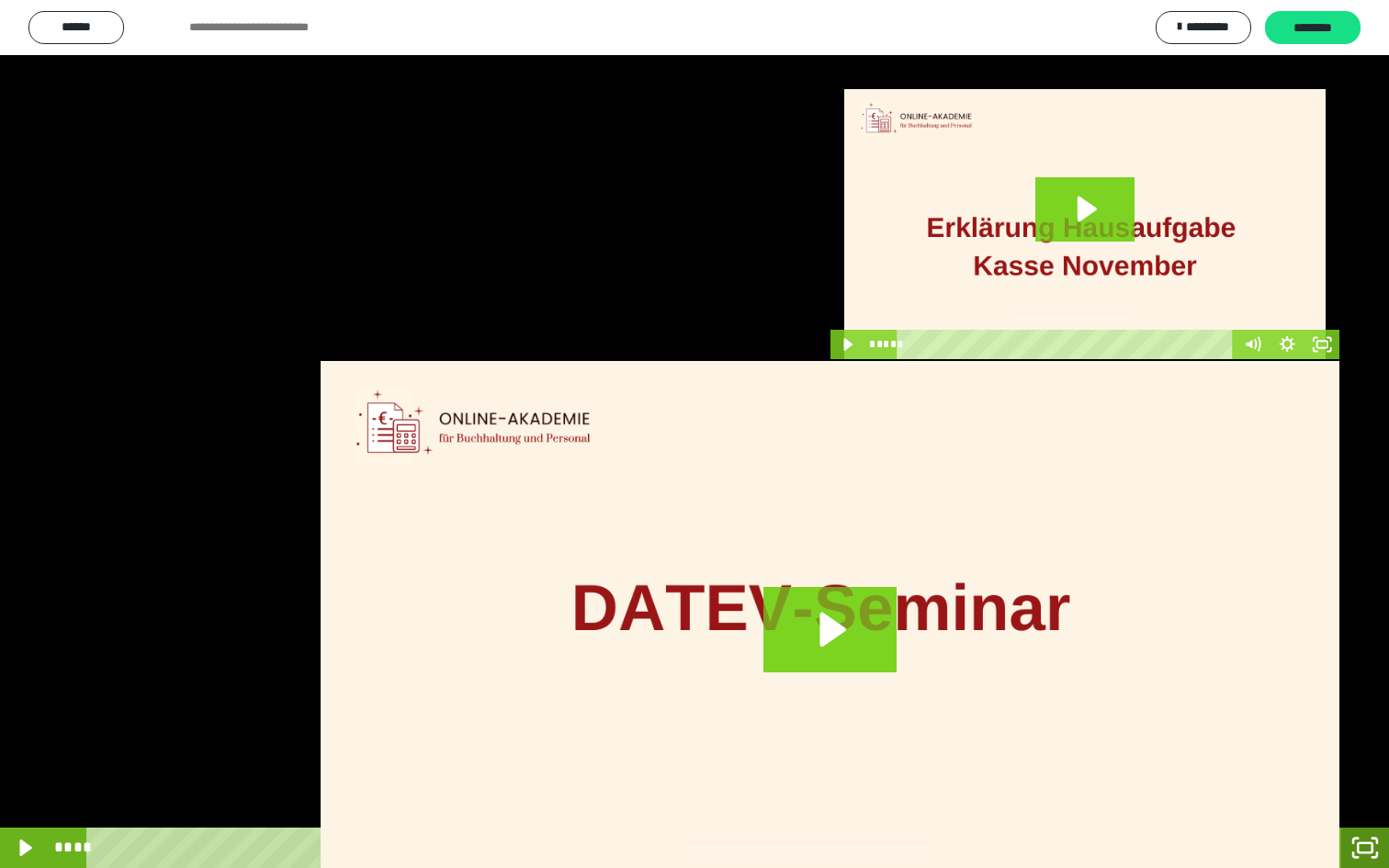 click 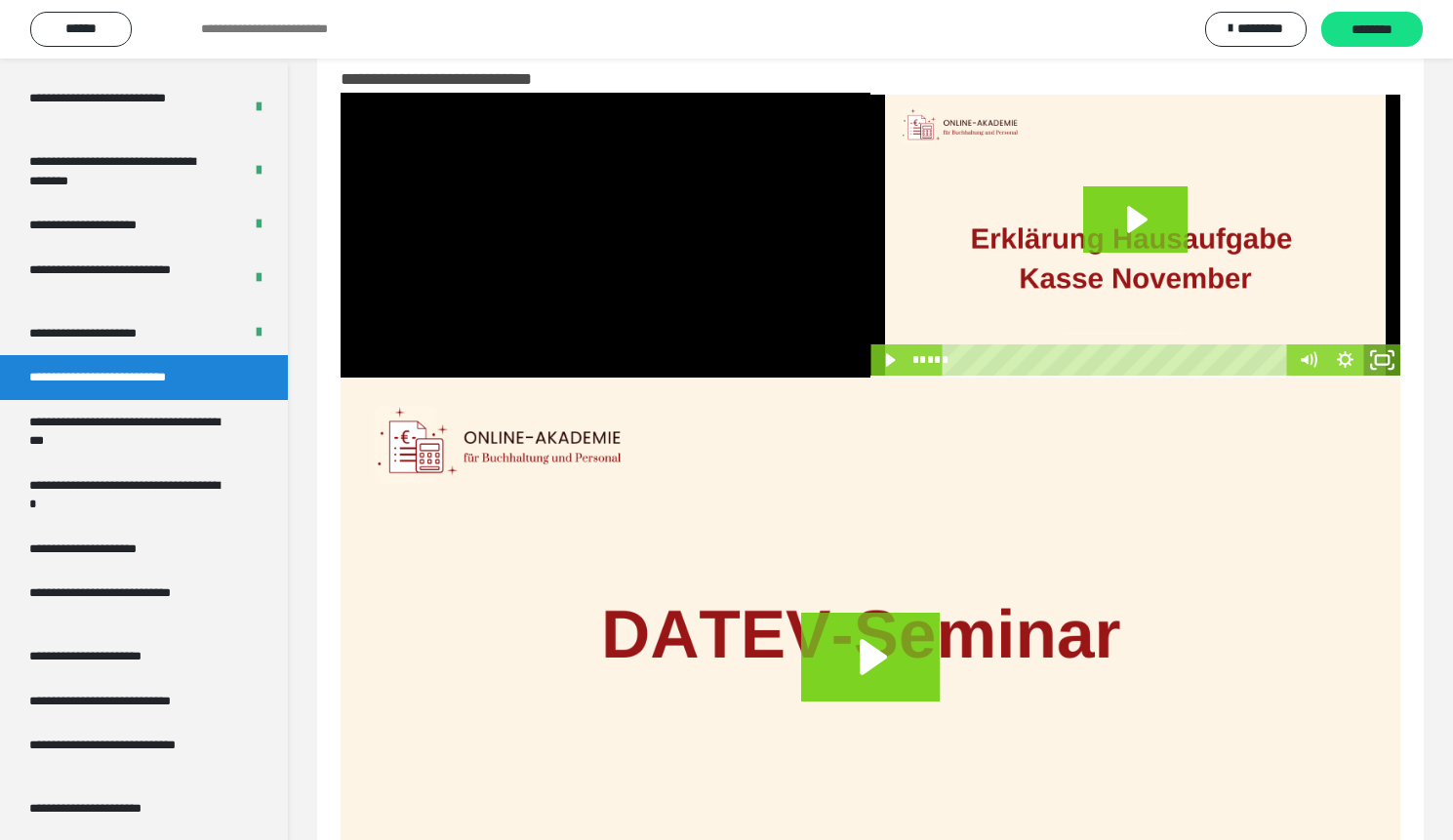 click 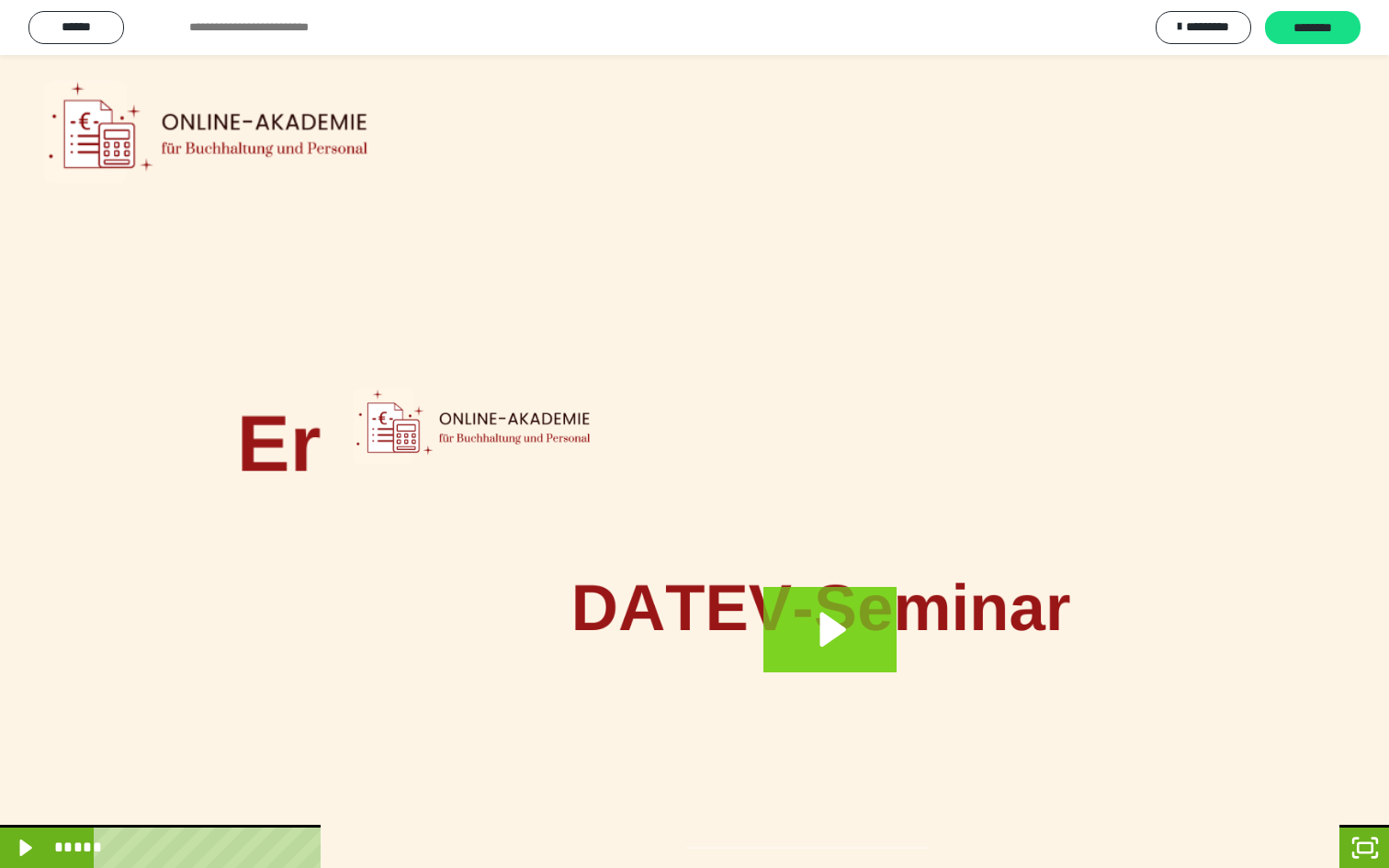 click 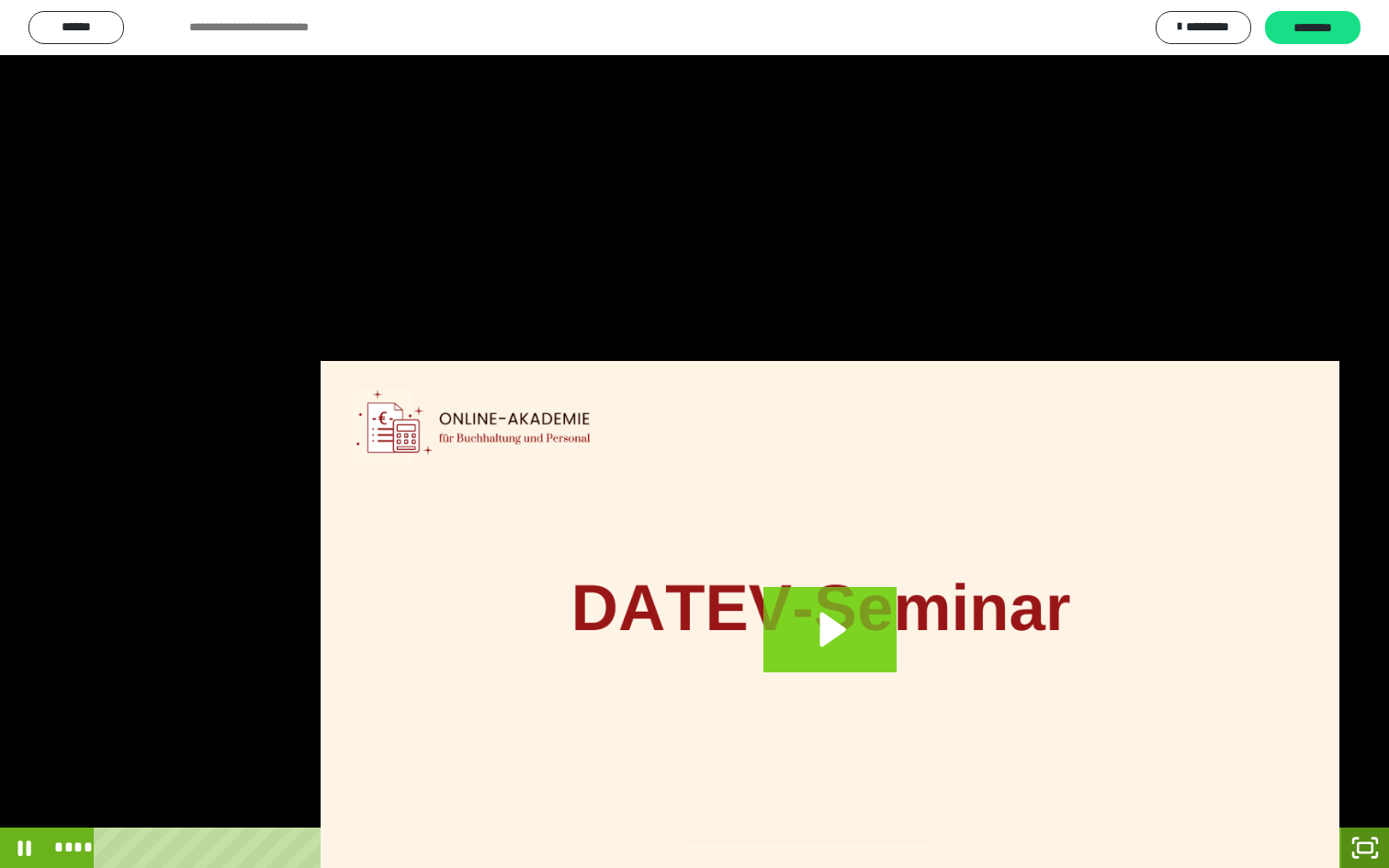 click 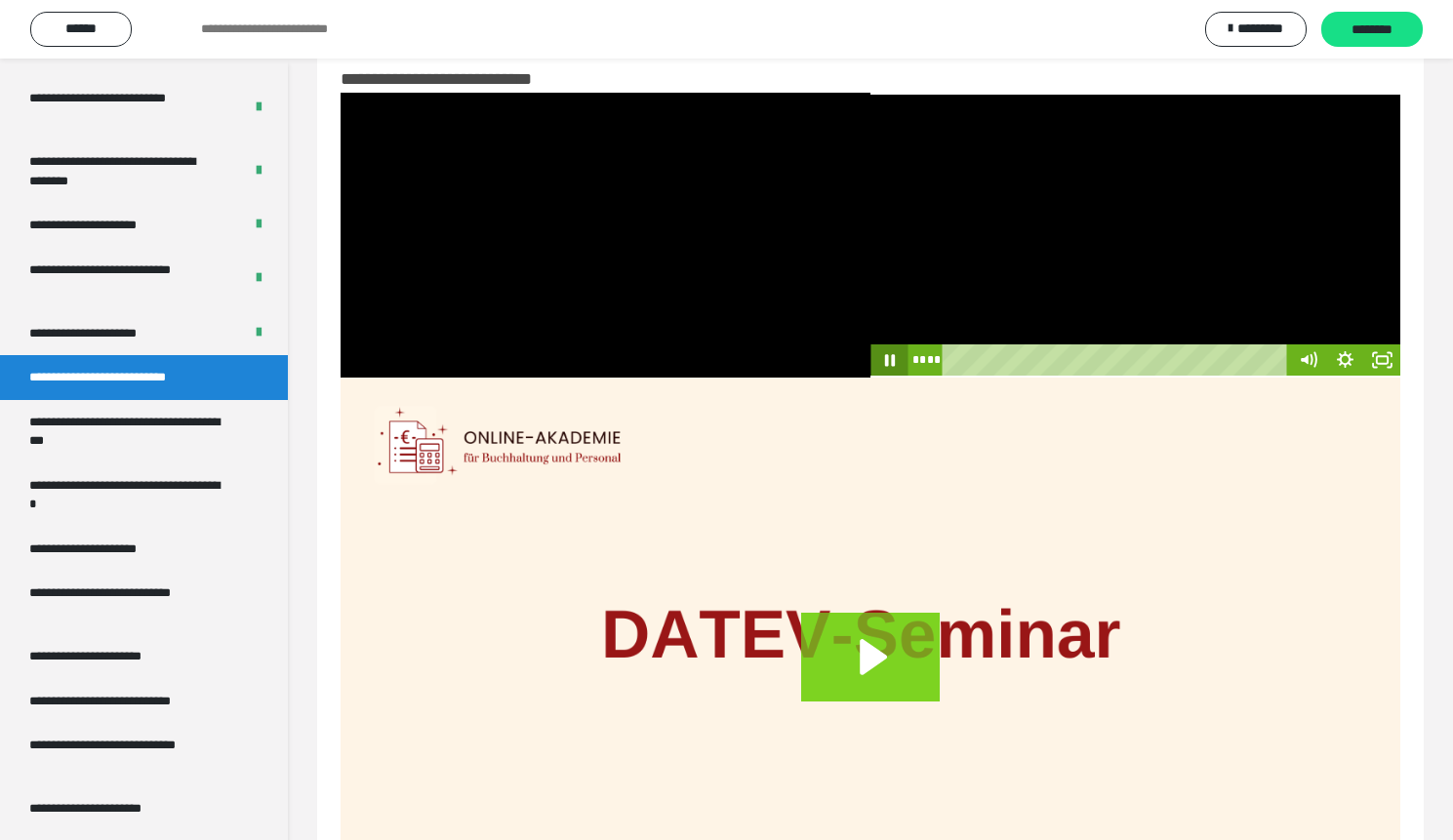 click 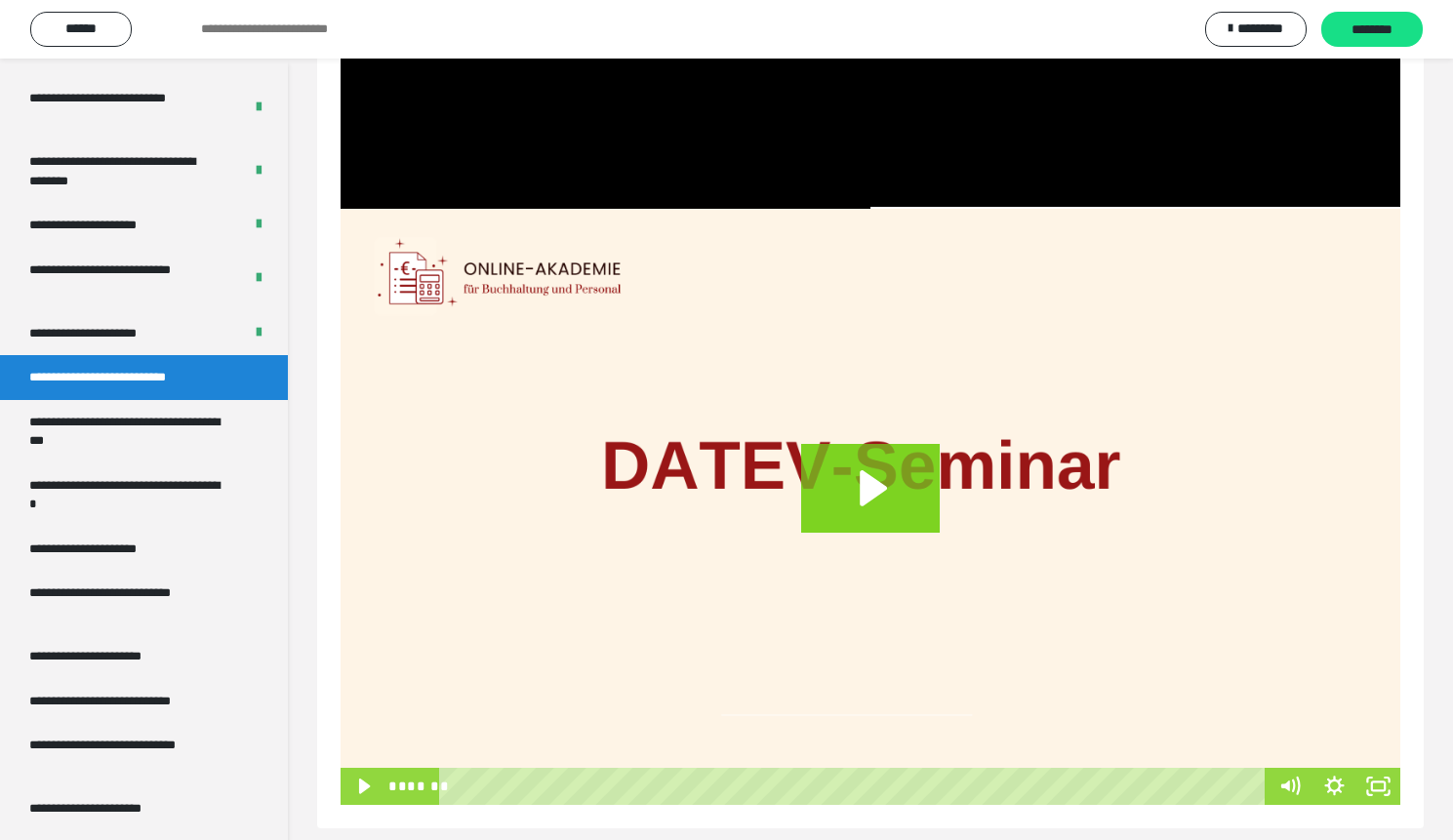 scroll, scrollTop: 230, scrollLeft: 0, axis: vertical 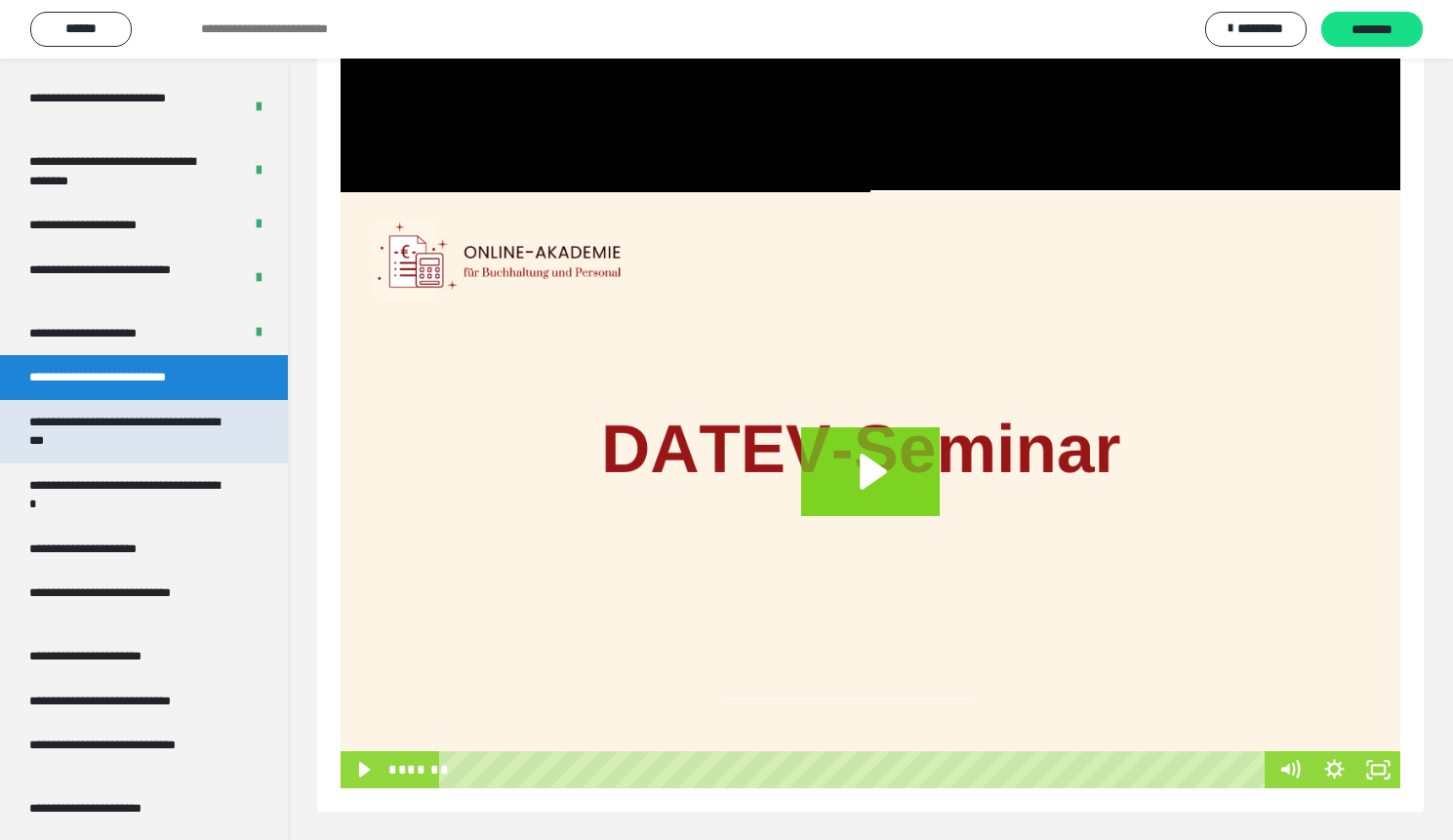 click on "**********" at bounding box center (129, 431) 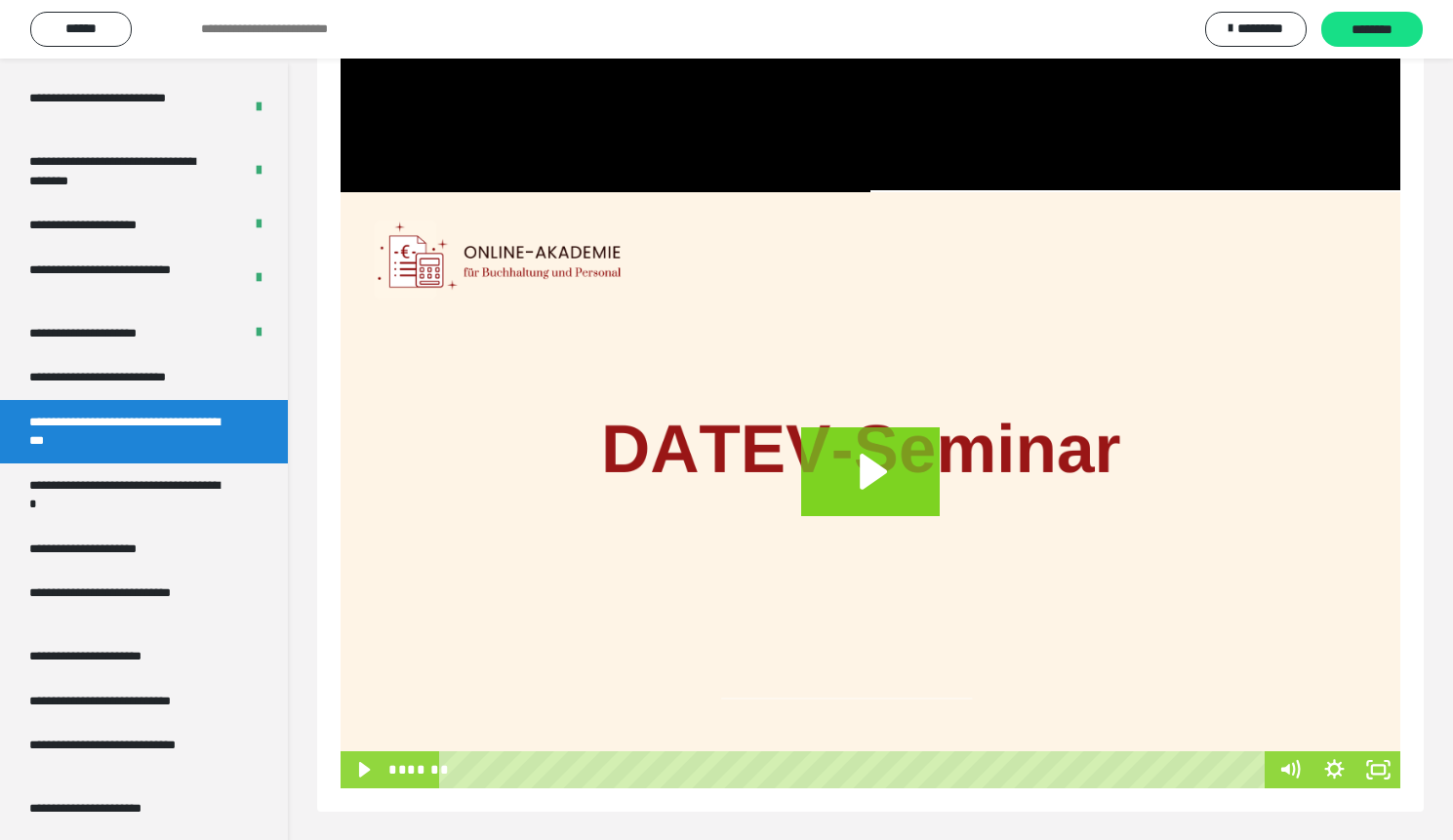 scroll, scrollTop: 59, scrollLeft: 0, axis: vertical 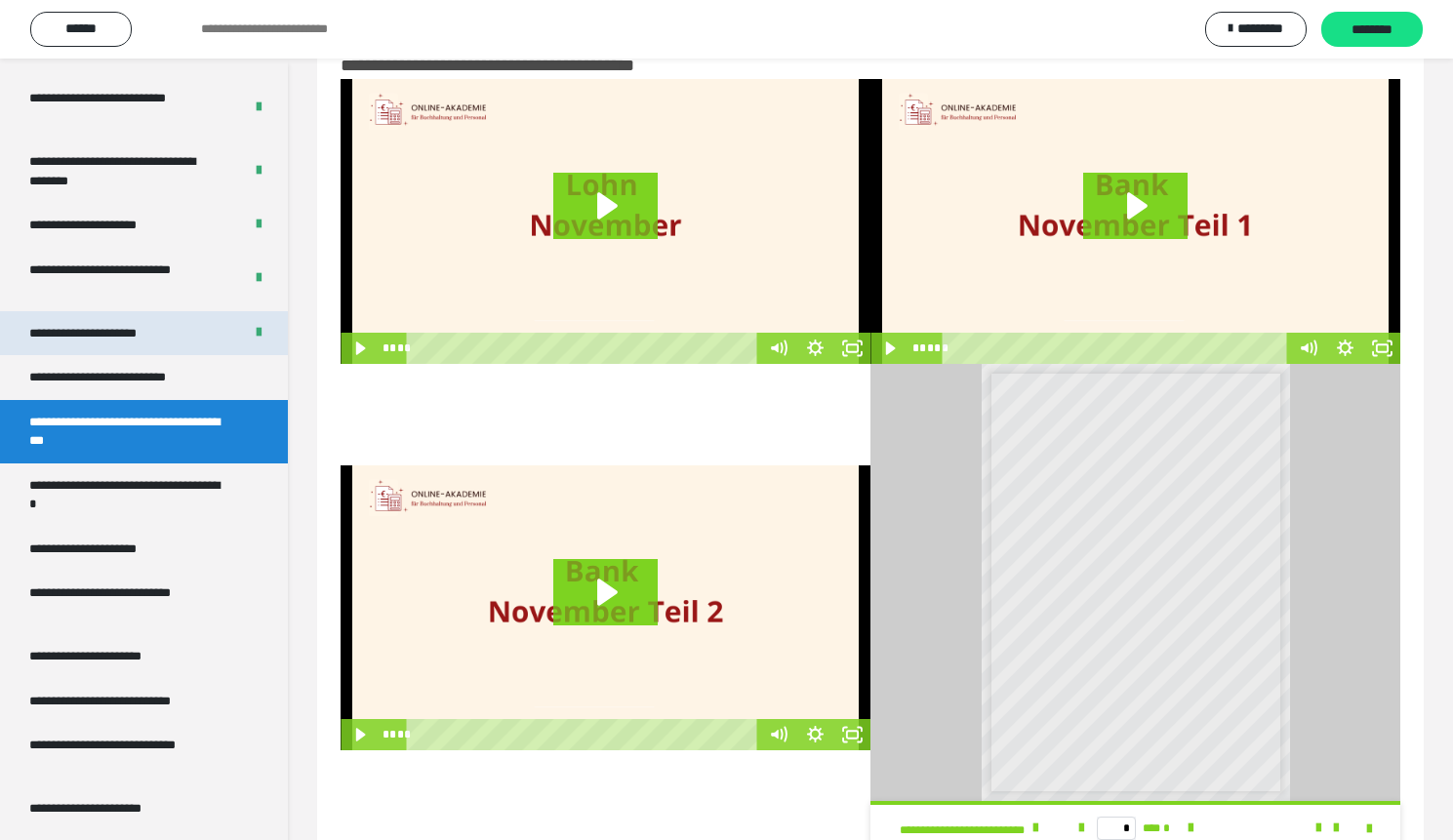 click on "**********" at bounding box center [105, 334] 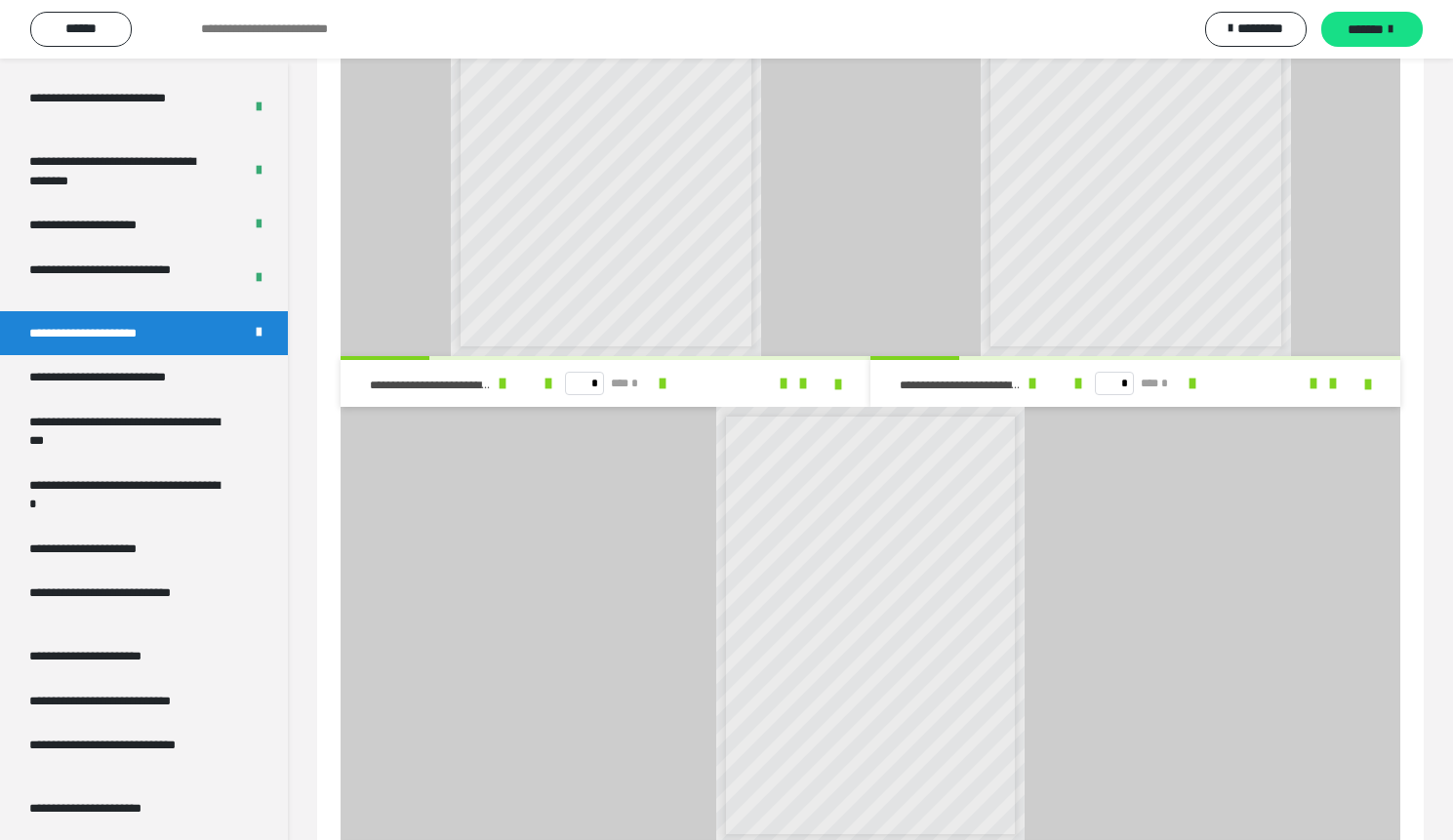 scroll, scrollTop: 938, scrollLeft: 0, axis: vertical 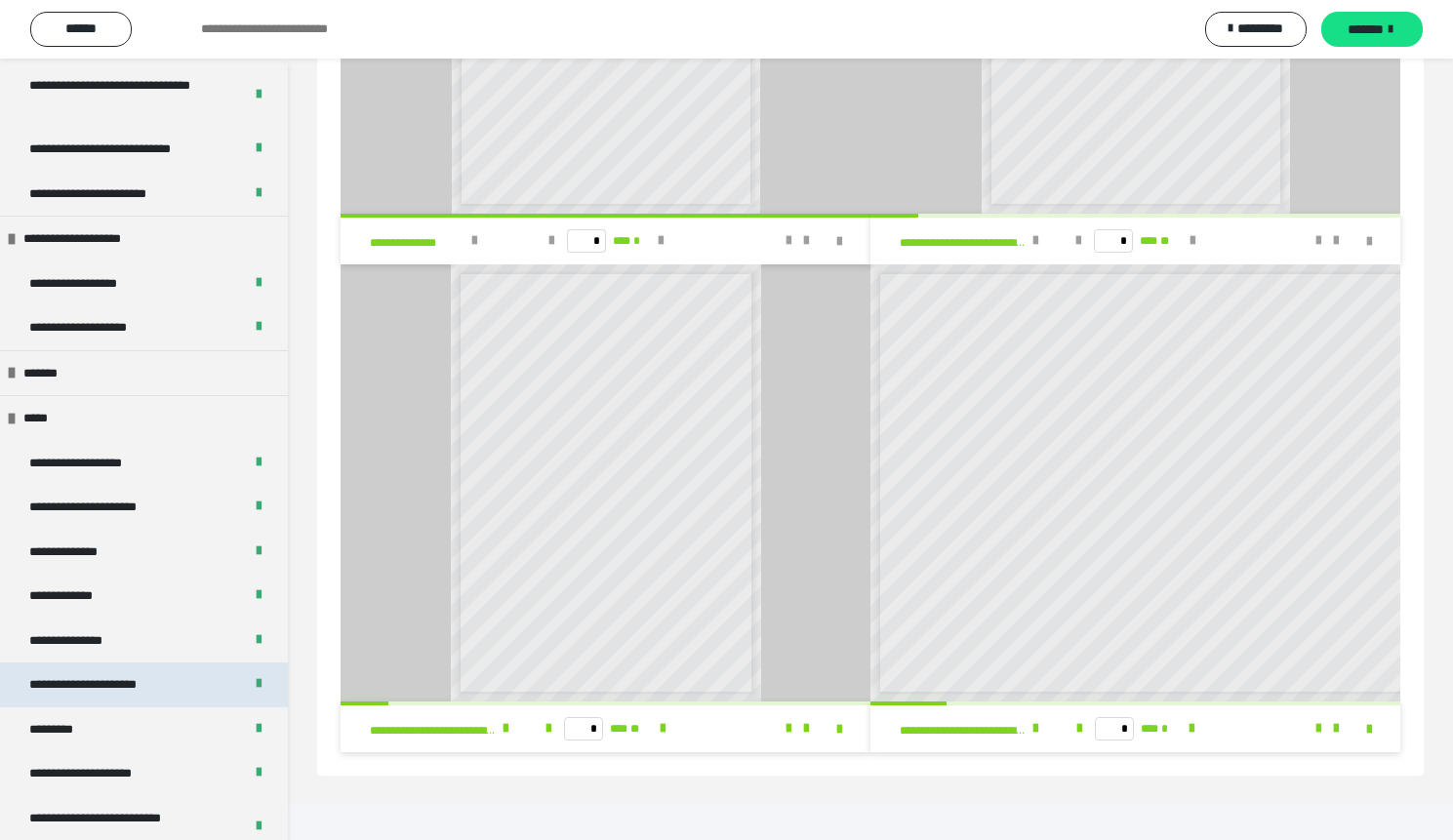 click on "**********" at bounding box center (115, 685) 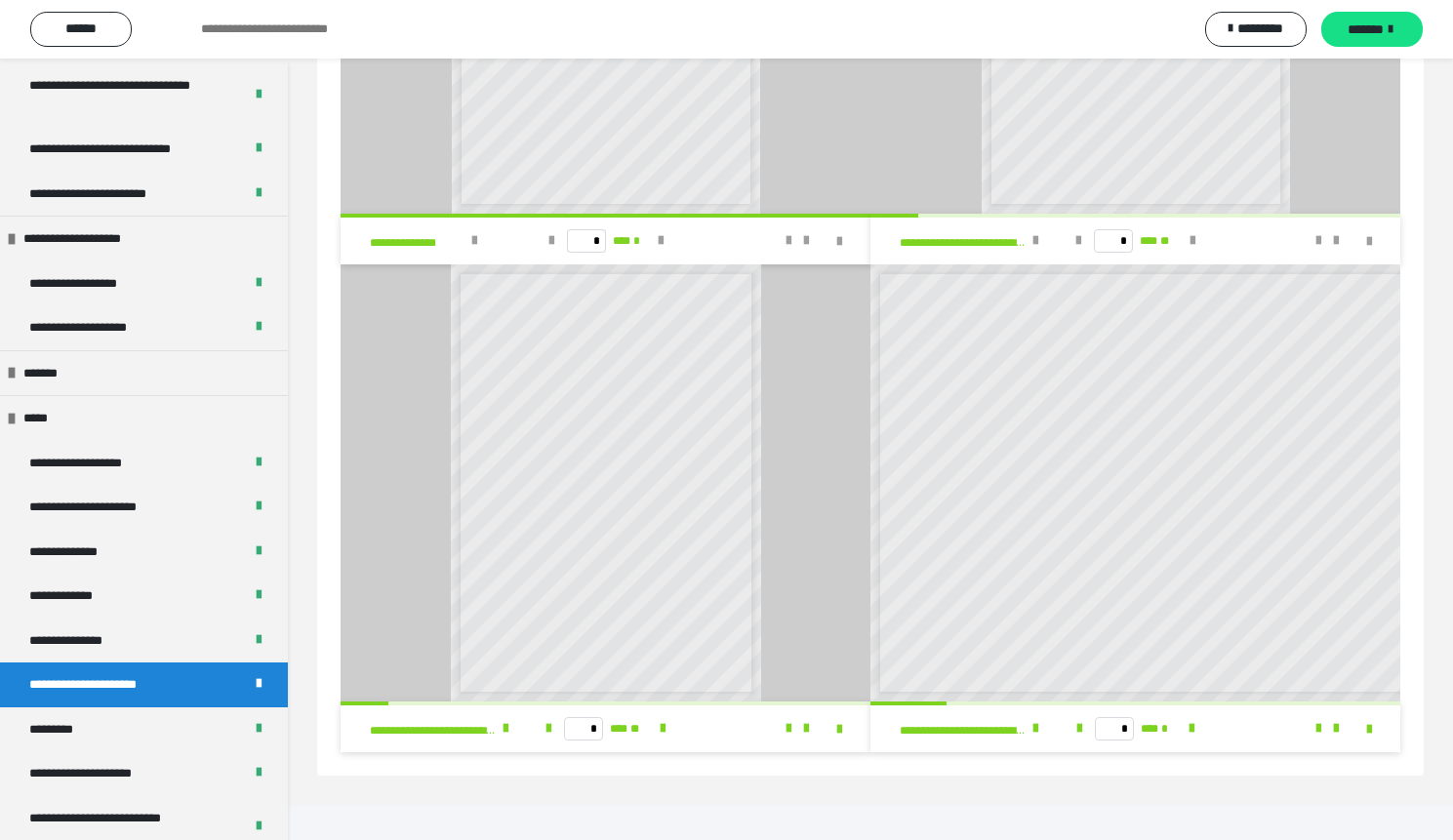 scroll, scrollTop: 0, scrollLeft: 0, axis: both 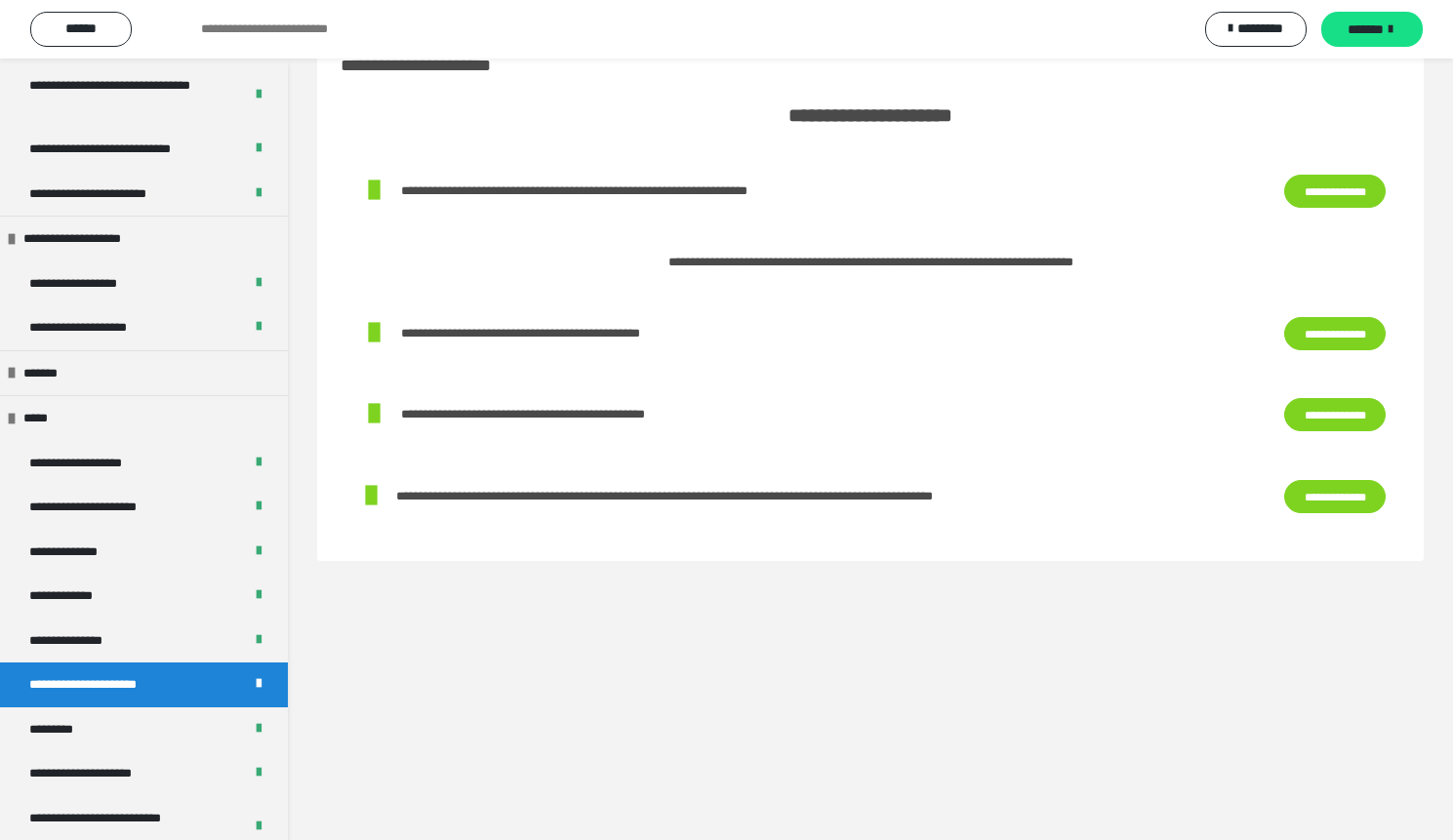 click on "**********" at bounding box center (1335, 191) 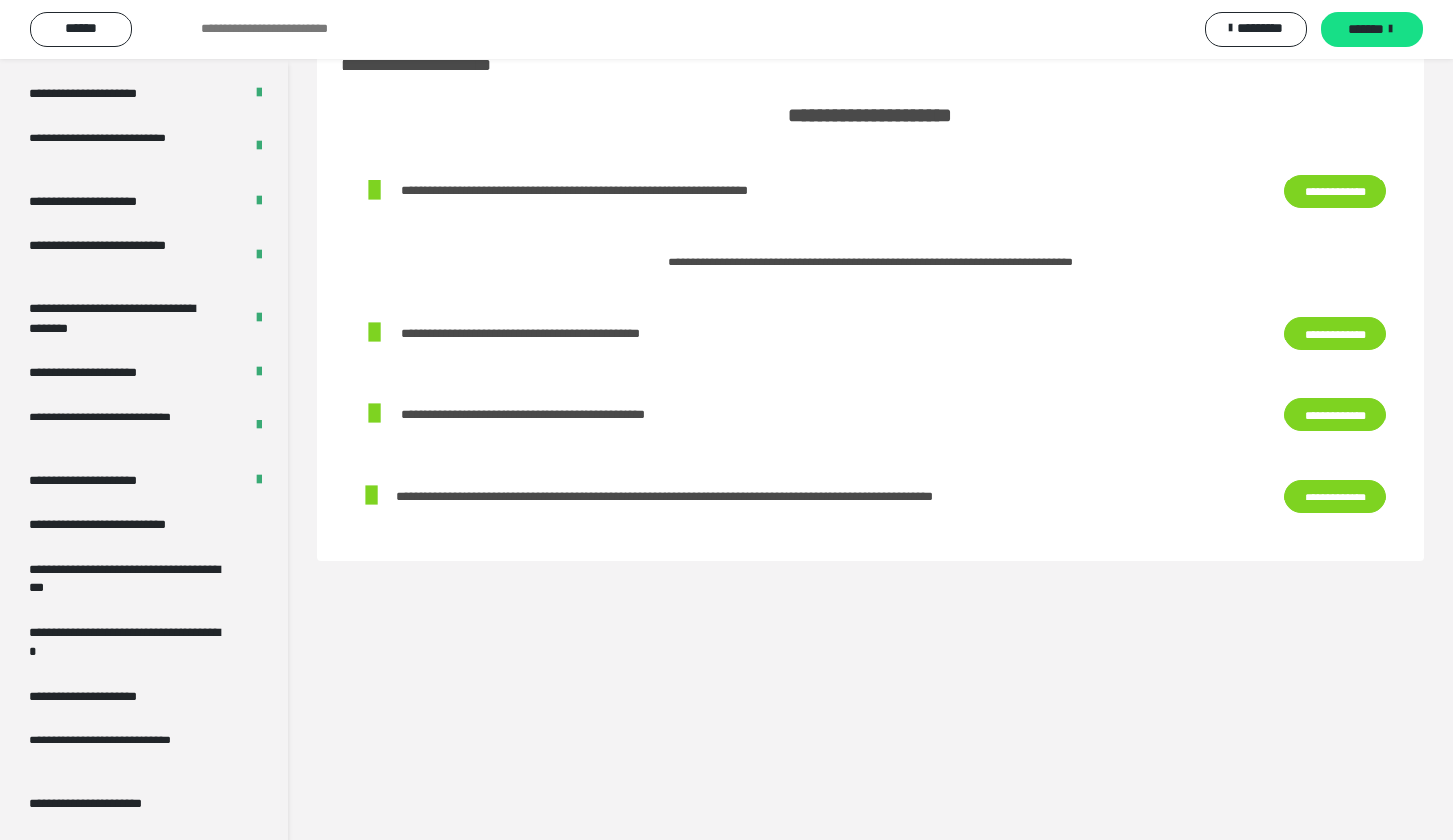 scroll, scrollTop: 3191, scrollLeft: 0, axis: vertical 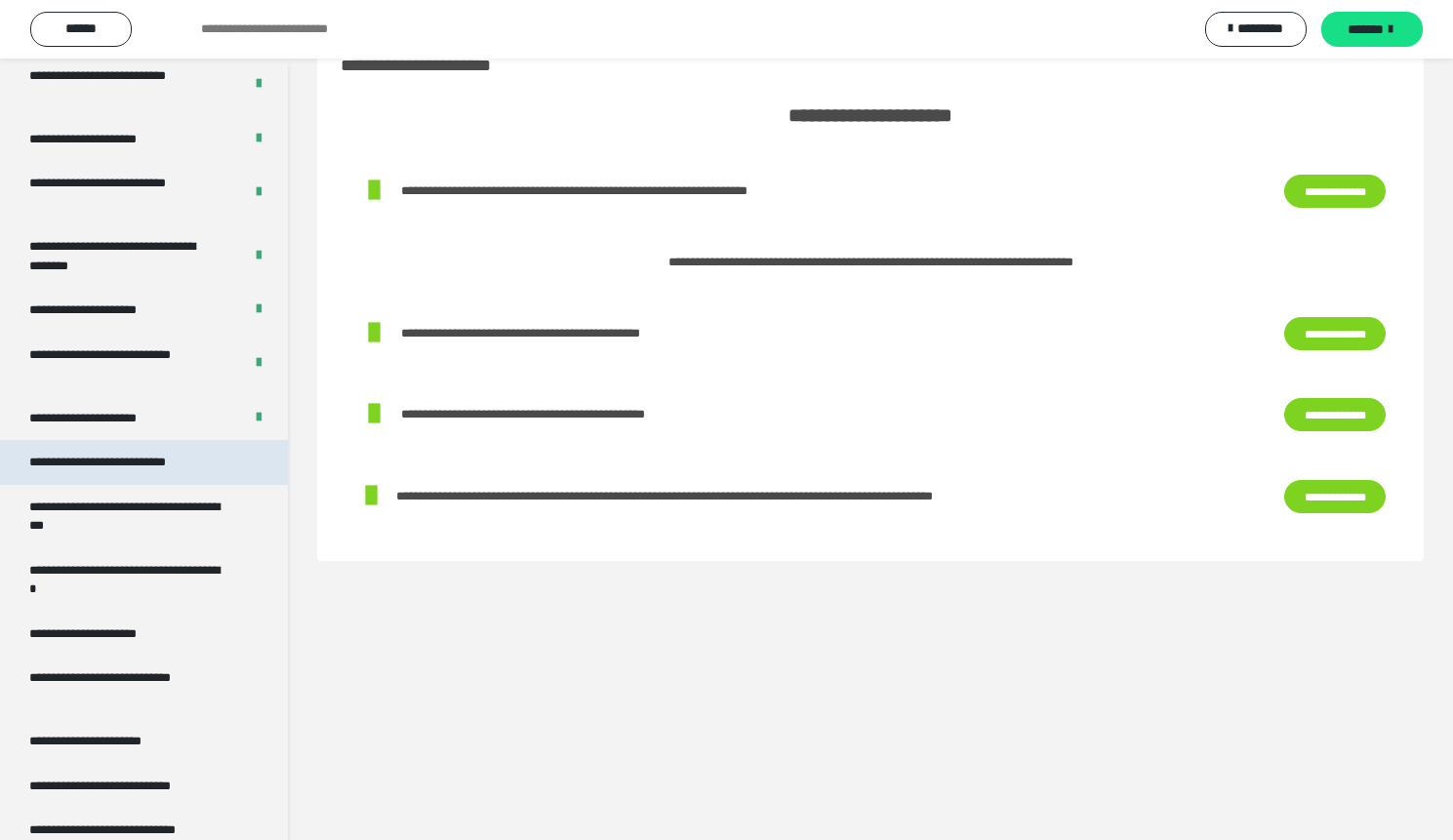 click on "**********" at bounding box center [126, 462] 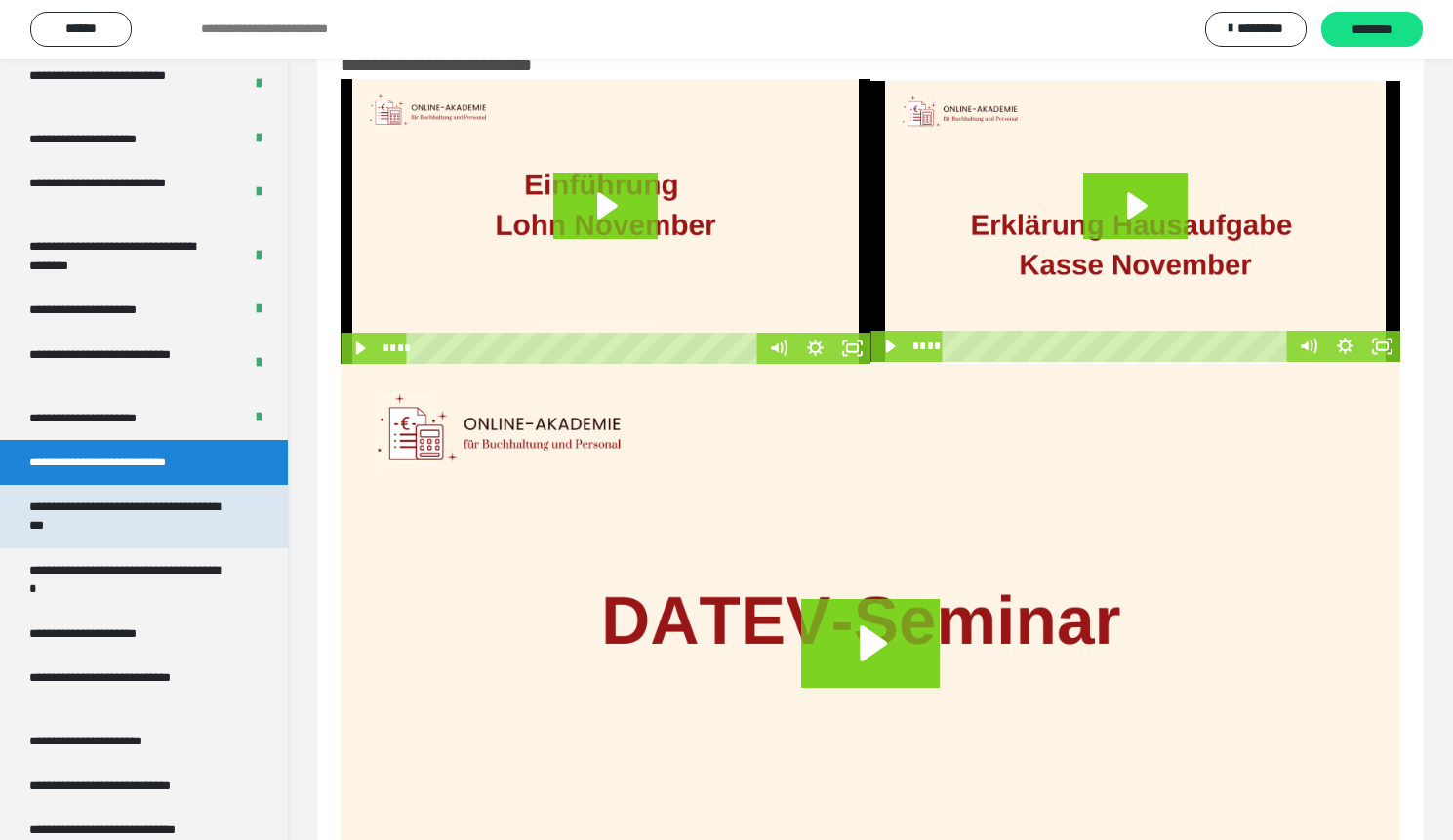 click on "**********" at bounding box center [129, 516] 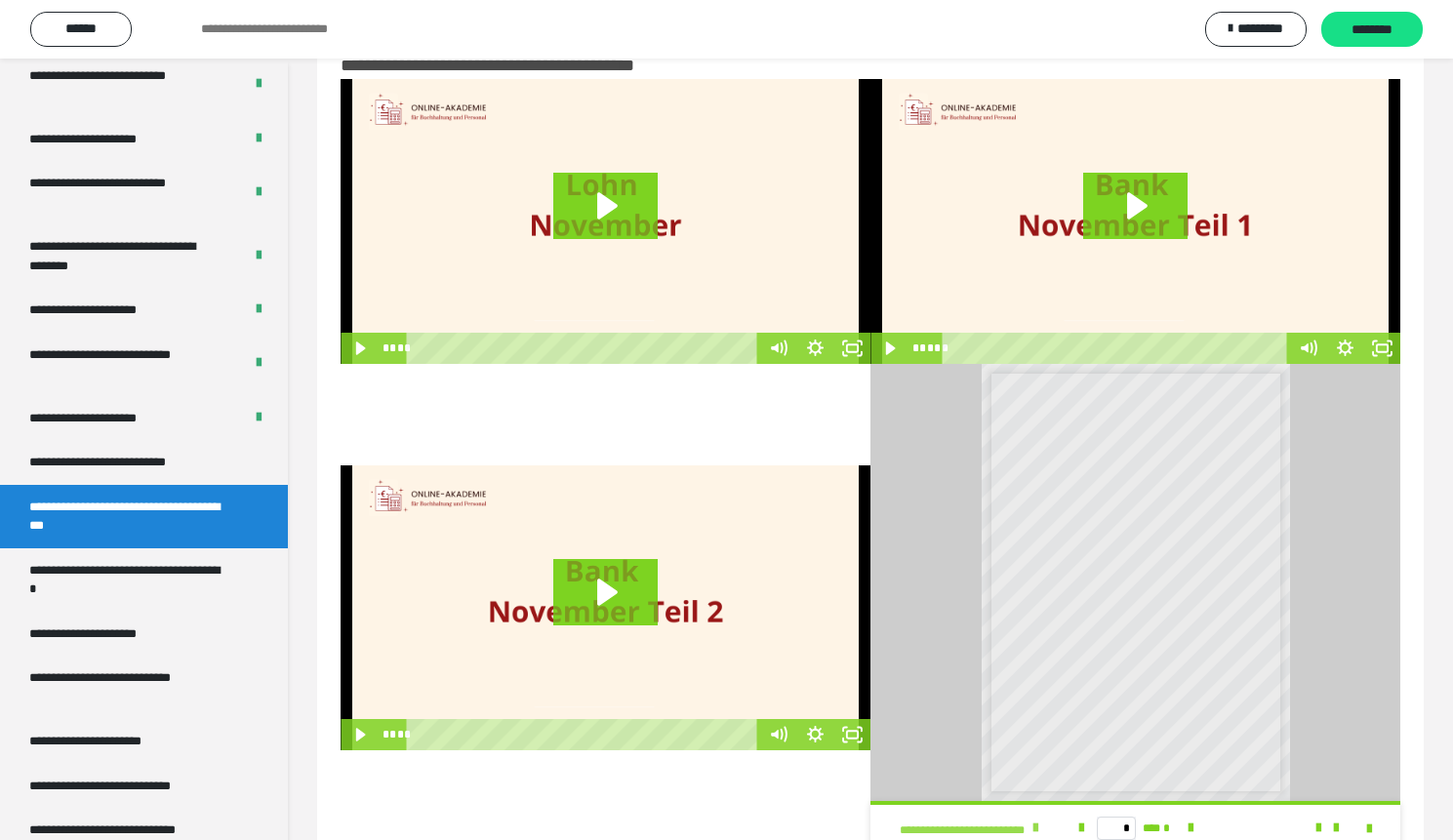 click at bounding box center (1035, 828) 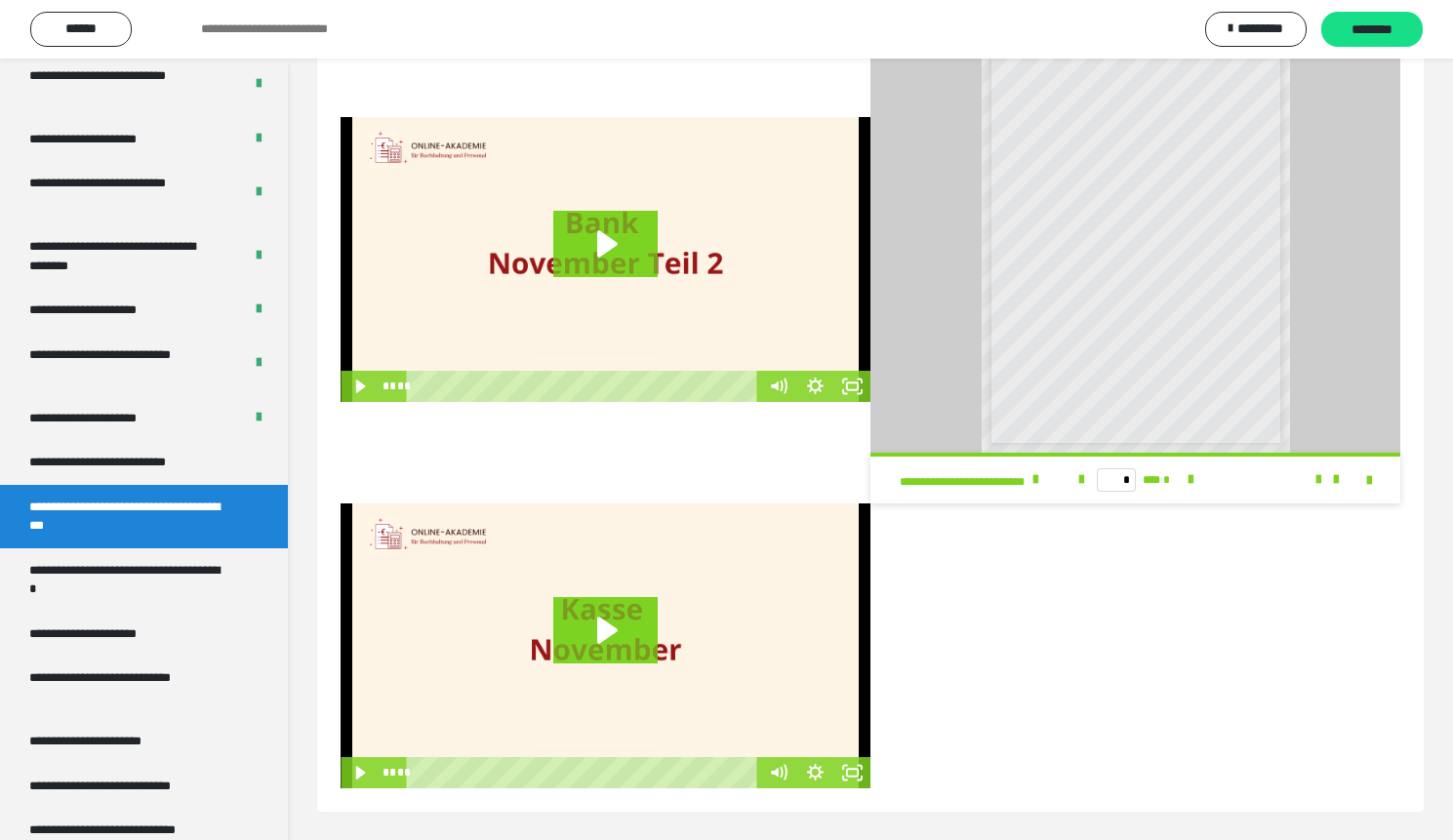 scroll, scrollTop: 407, scrollLeft: 0, axis: vertical 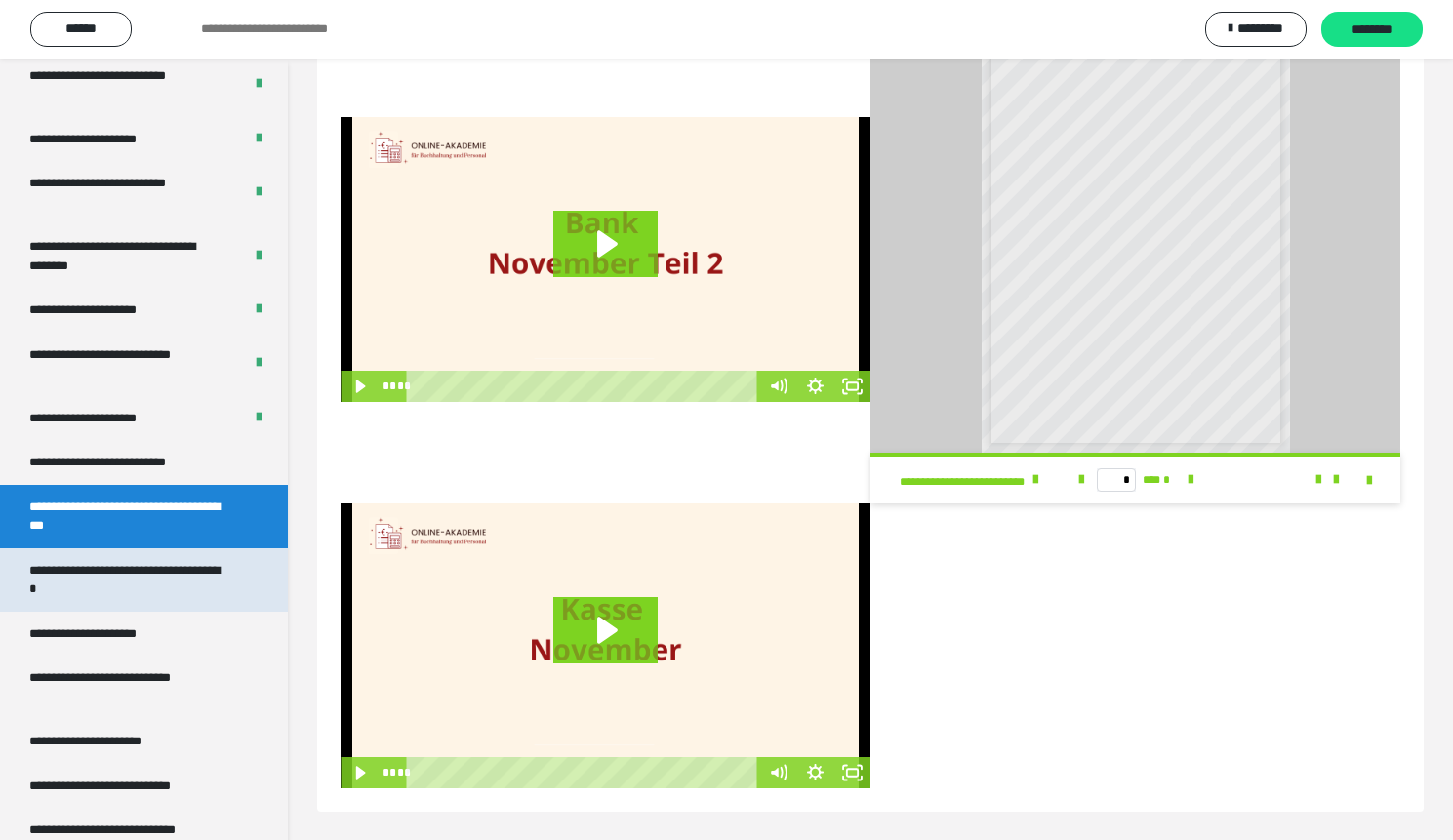 click on "**********" at bounding box center (129, 580) 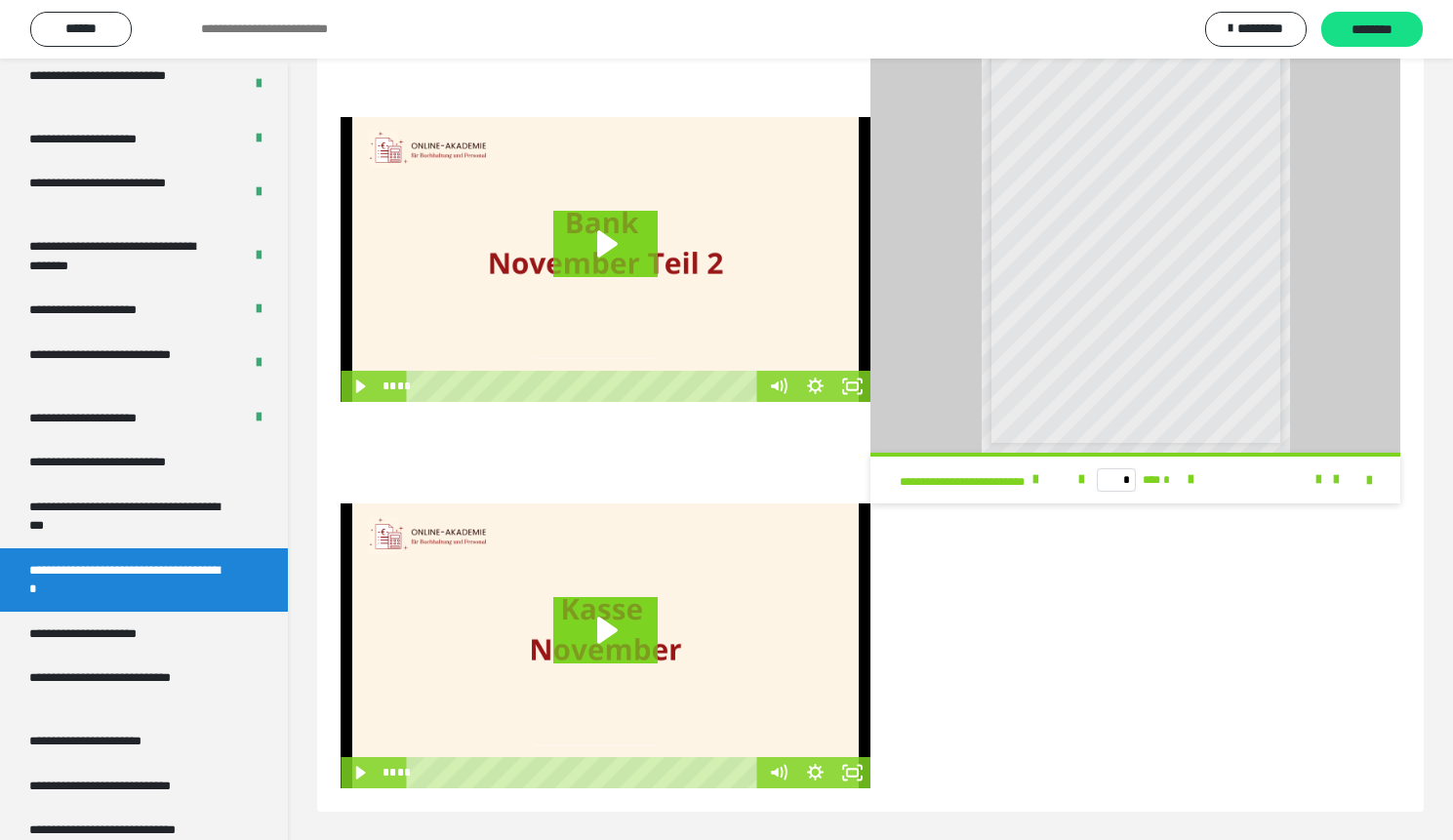 scroll, scrollTop: 59, scrollLeft: 0, axis: vertical 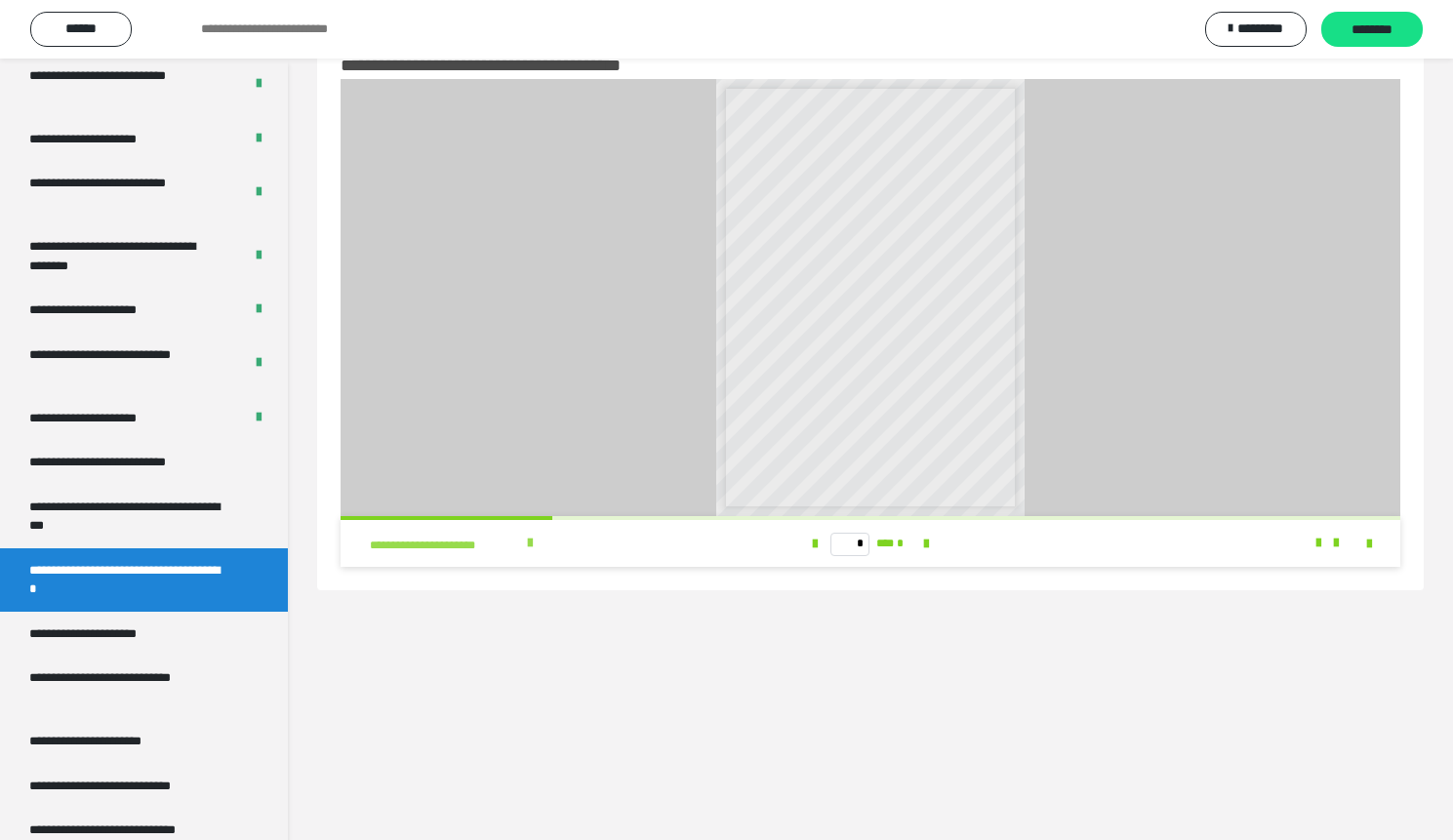 click at bounding box center (530, 543) 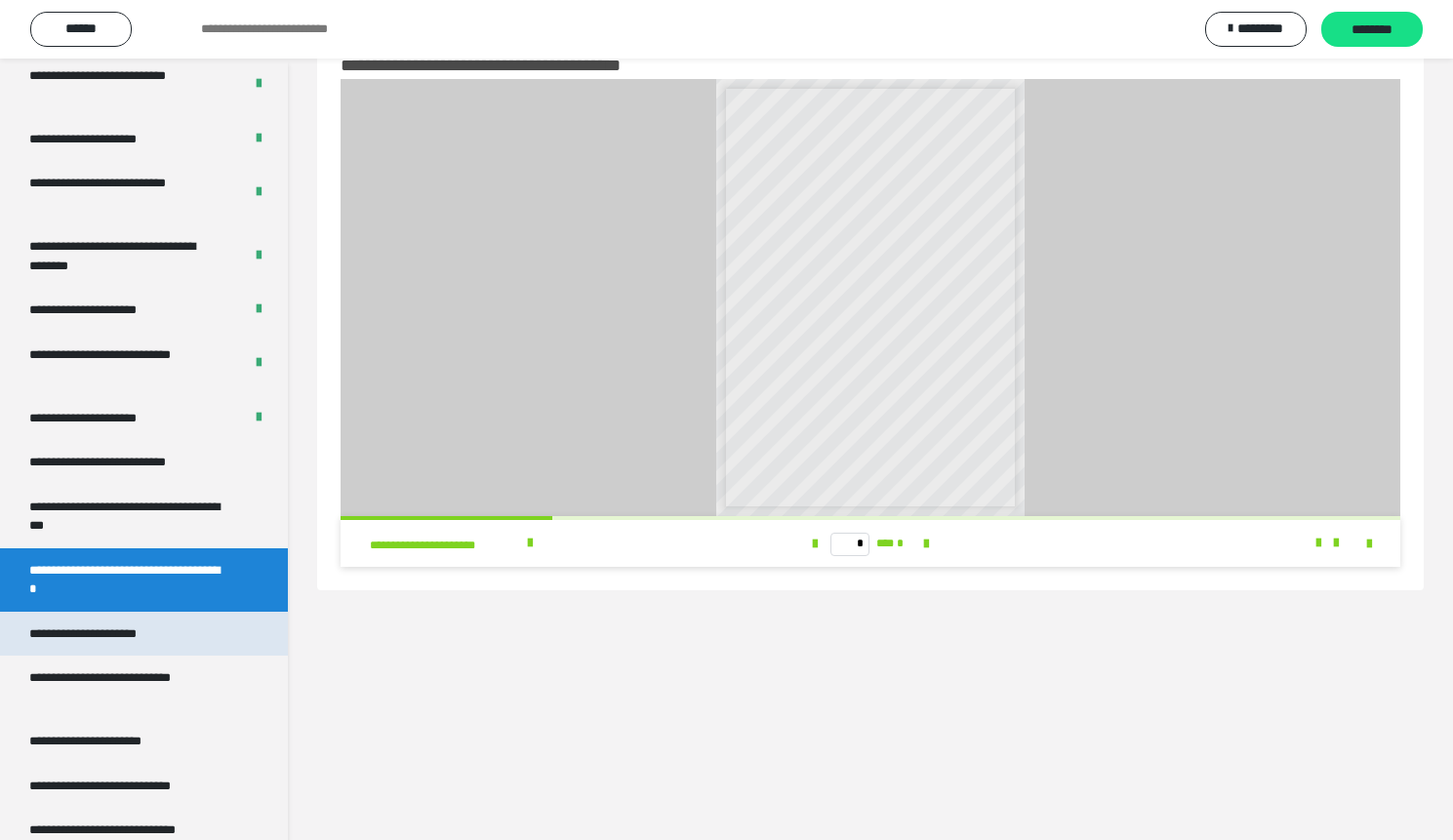 click on "**********" at bounding box center (106, 634) 